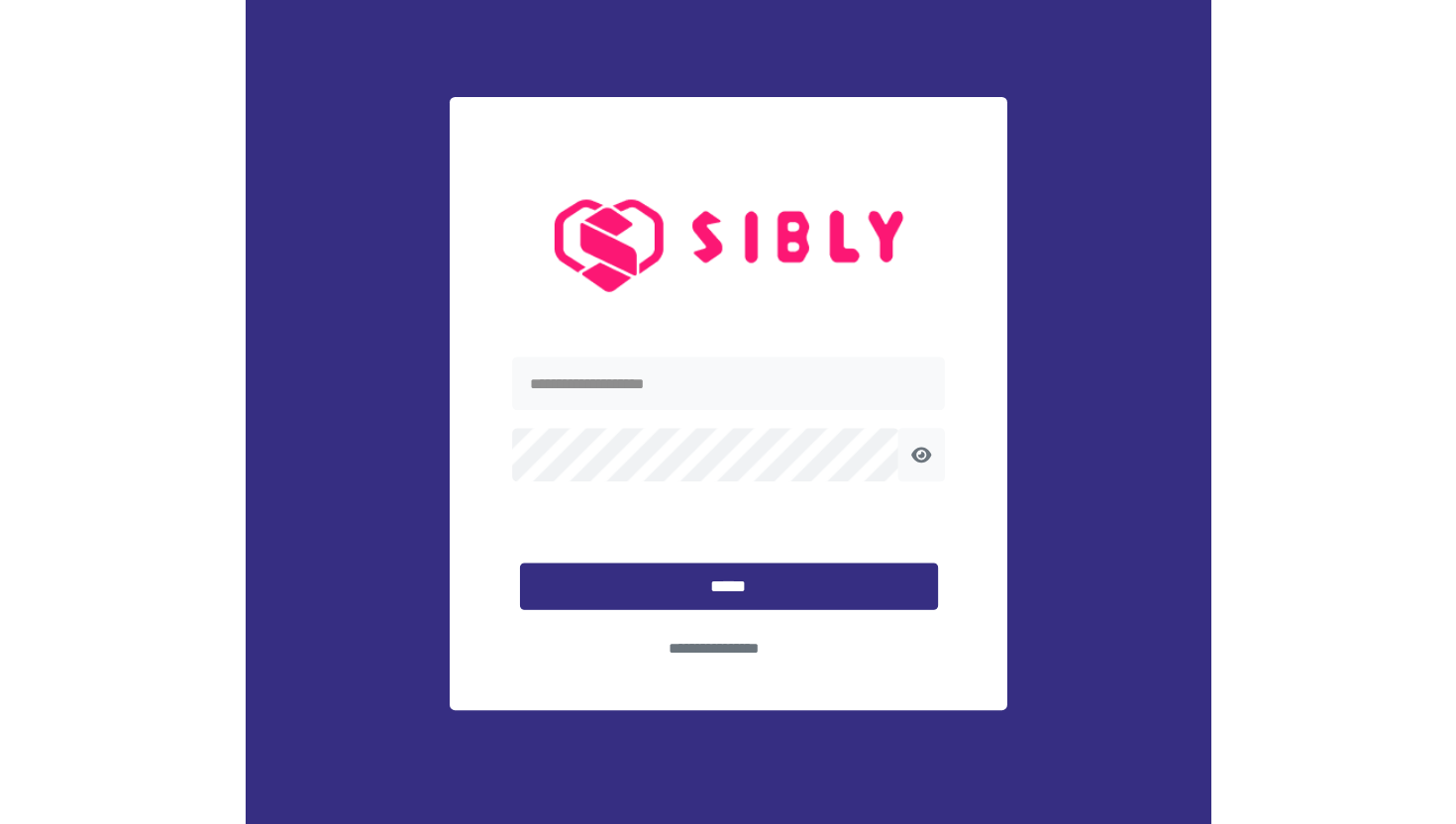 scroll, scrollTop: 0, scrollLeft: 0, axis: both 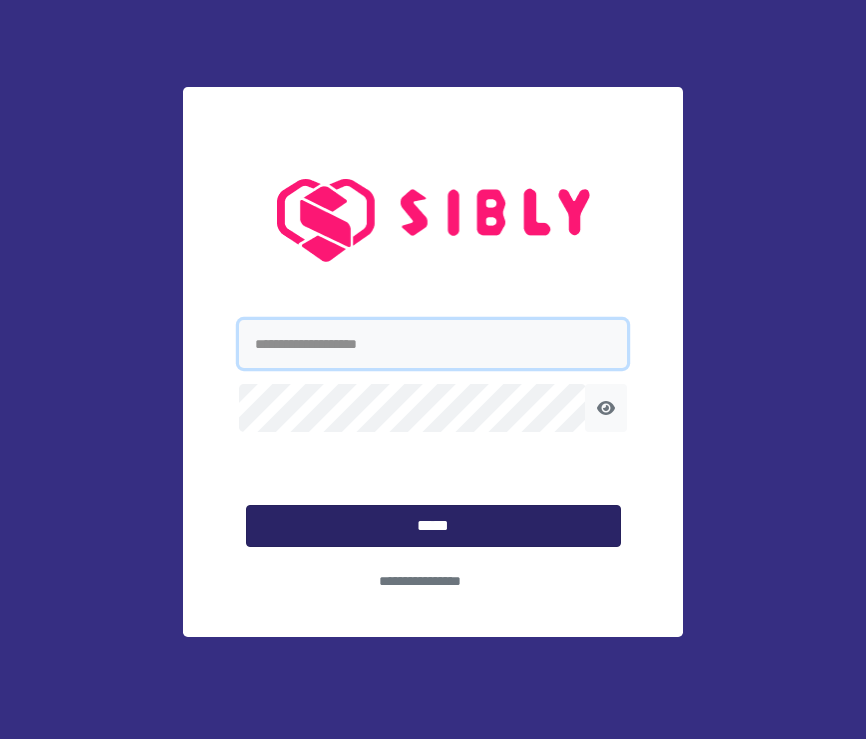 type on "**********" 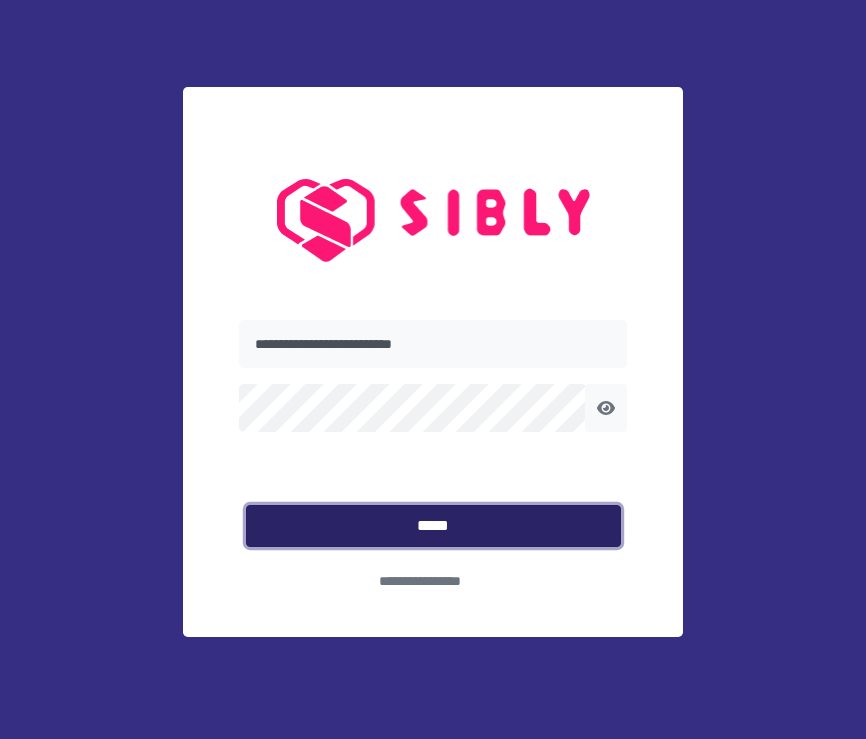click on "*****" at bounding box center (433, 526) 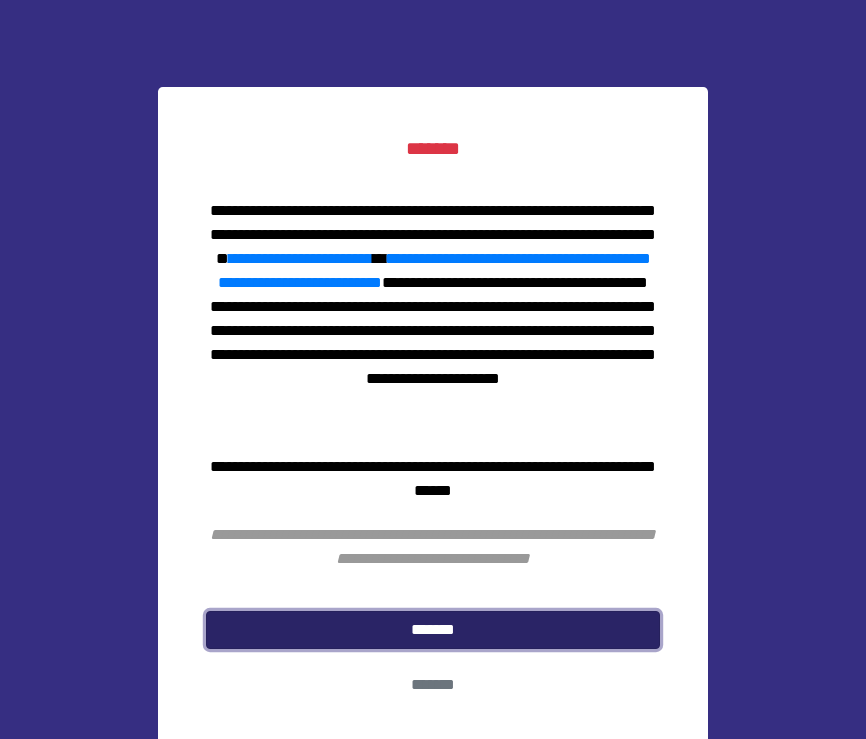 click on "*******" at bounding box center (433, 630) 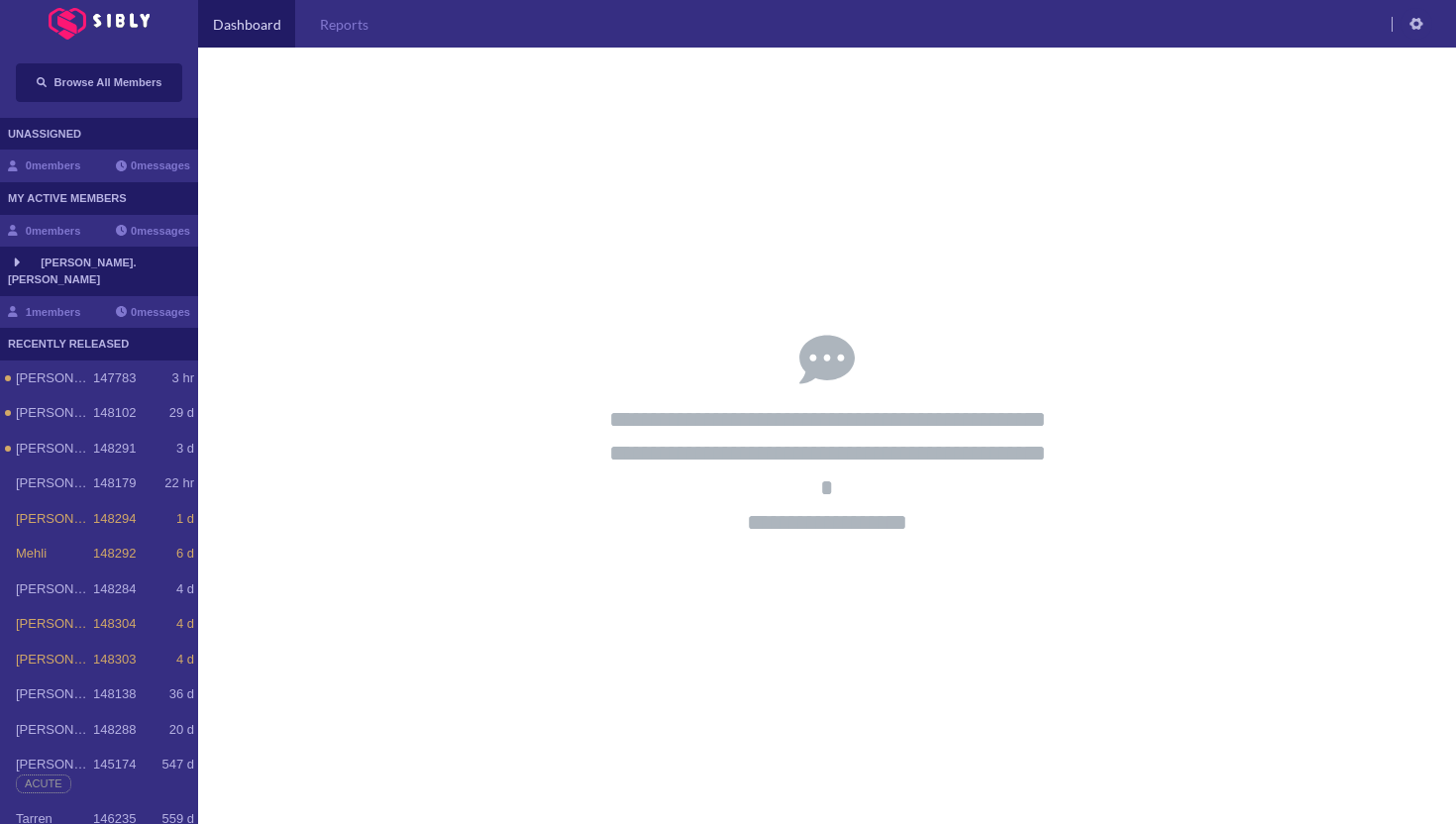 click 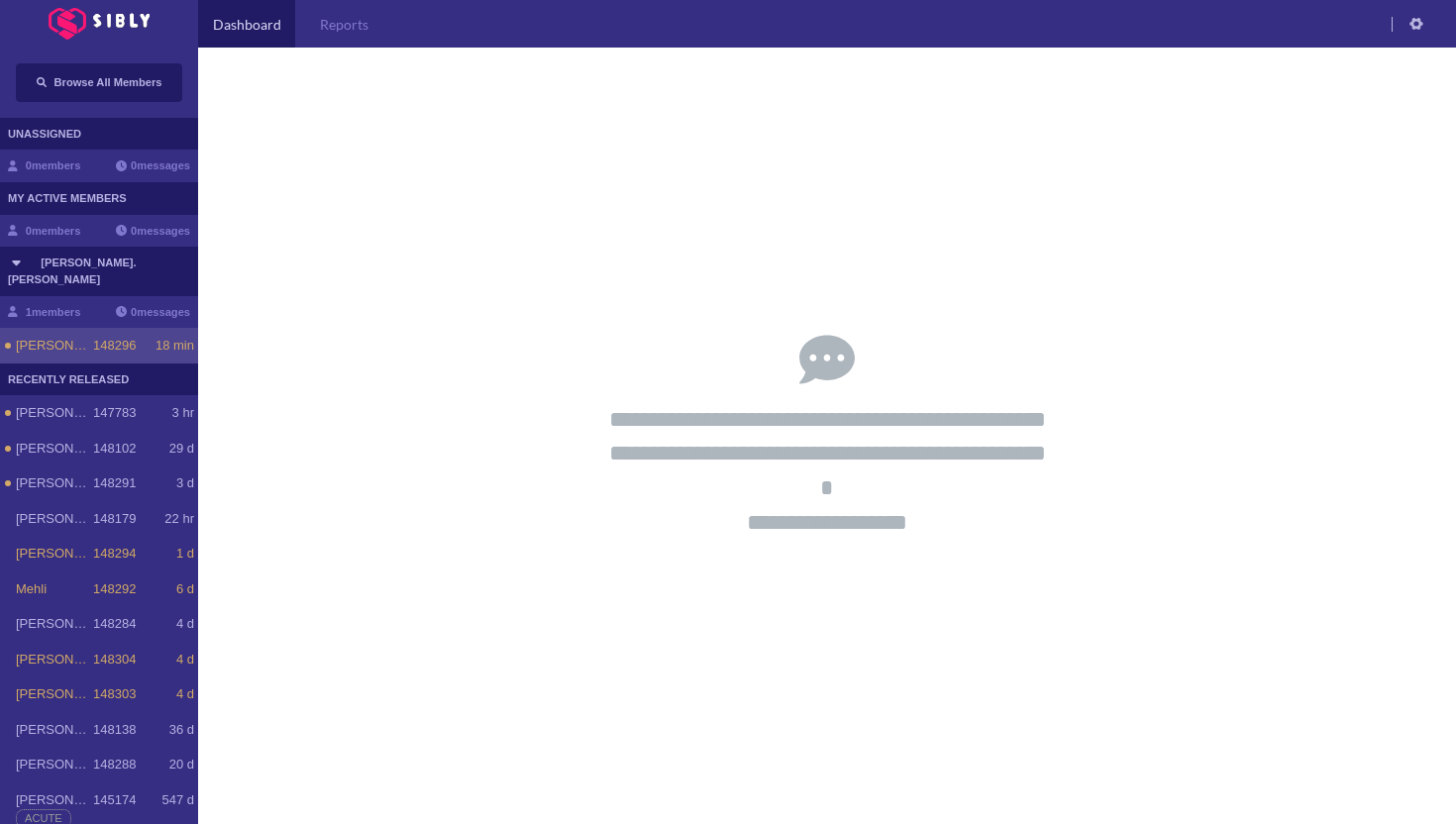 click on "[PERSON_NAME]" at bounding box center (54, 346) 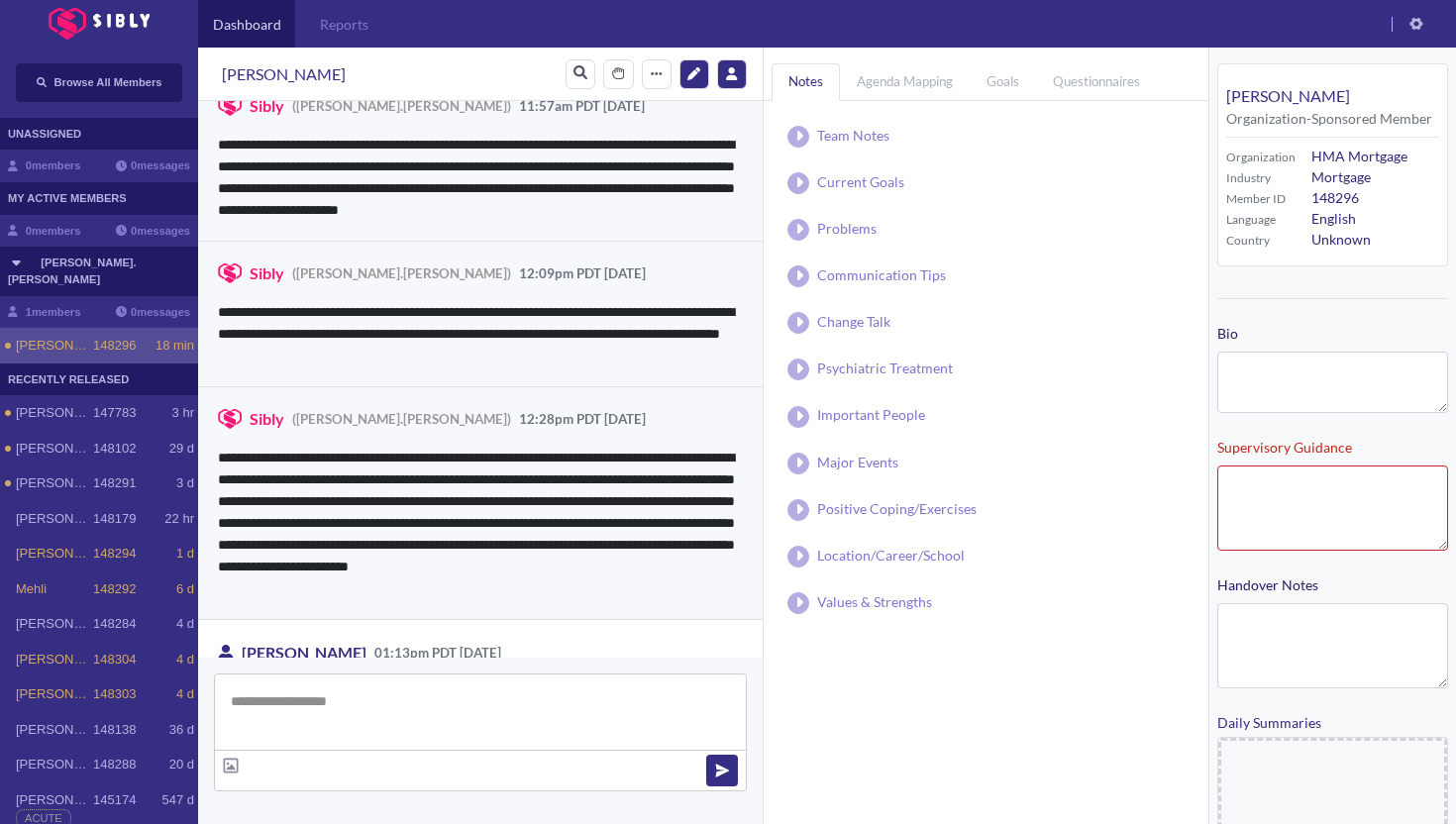 type on "**********" 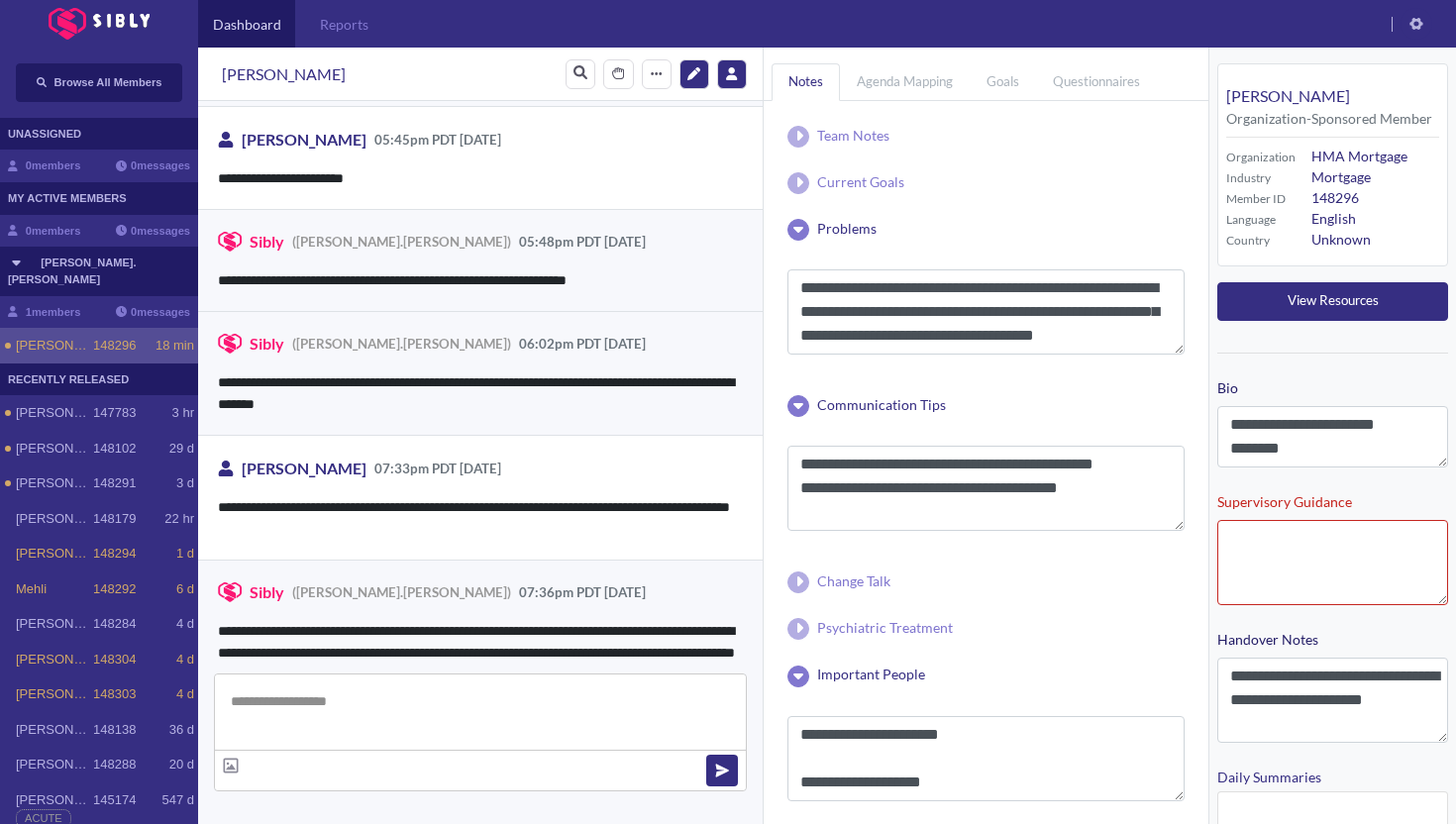 scroll, scrollTop: 3898, scrollLeft: 0, axis: vertical 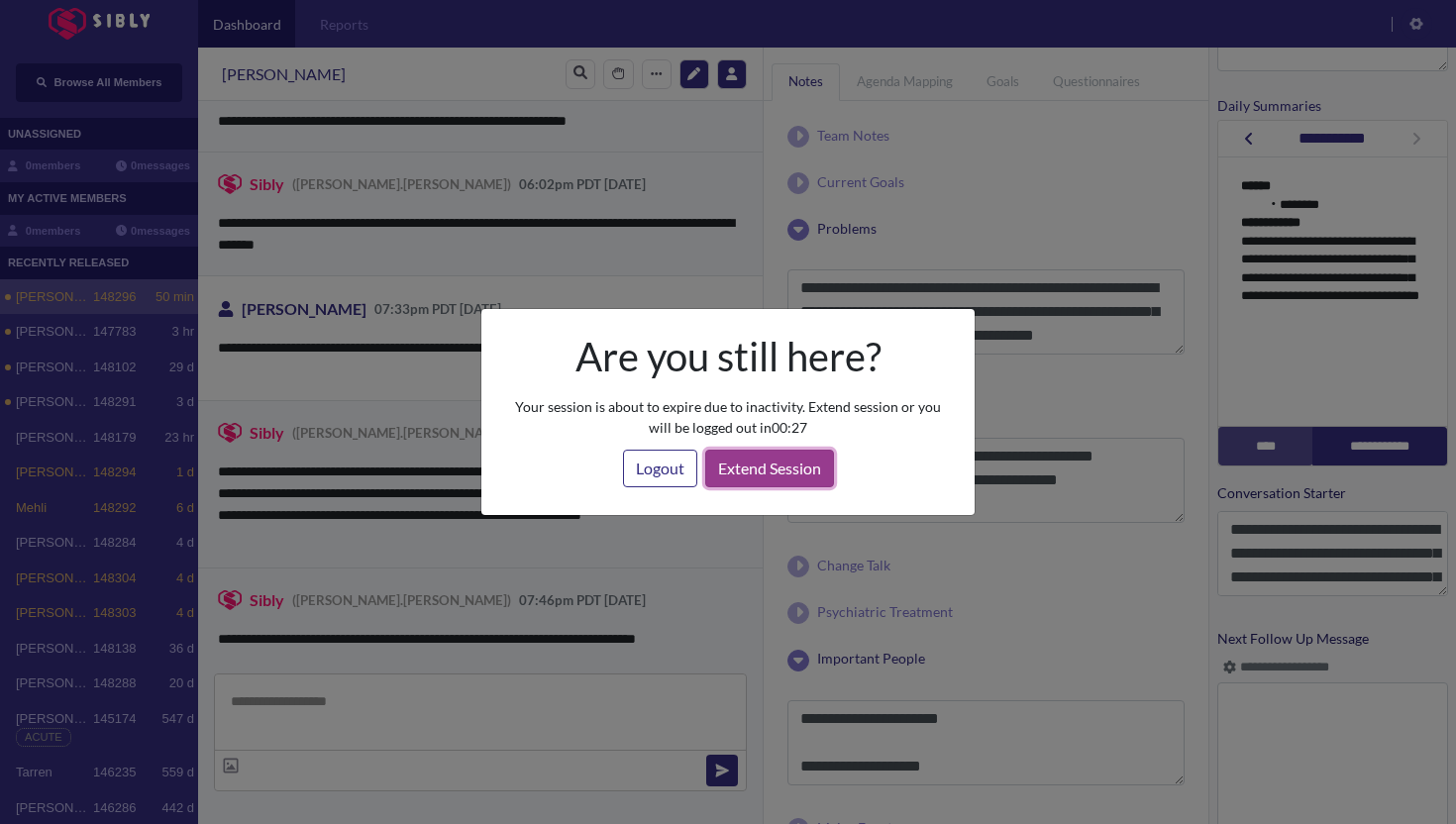 click on "Extend Session" at bounding box center [770, 468] 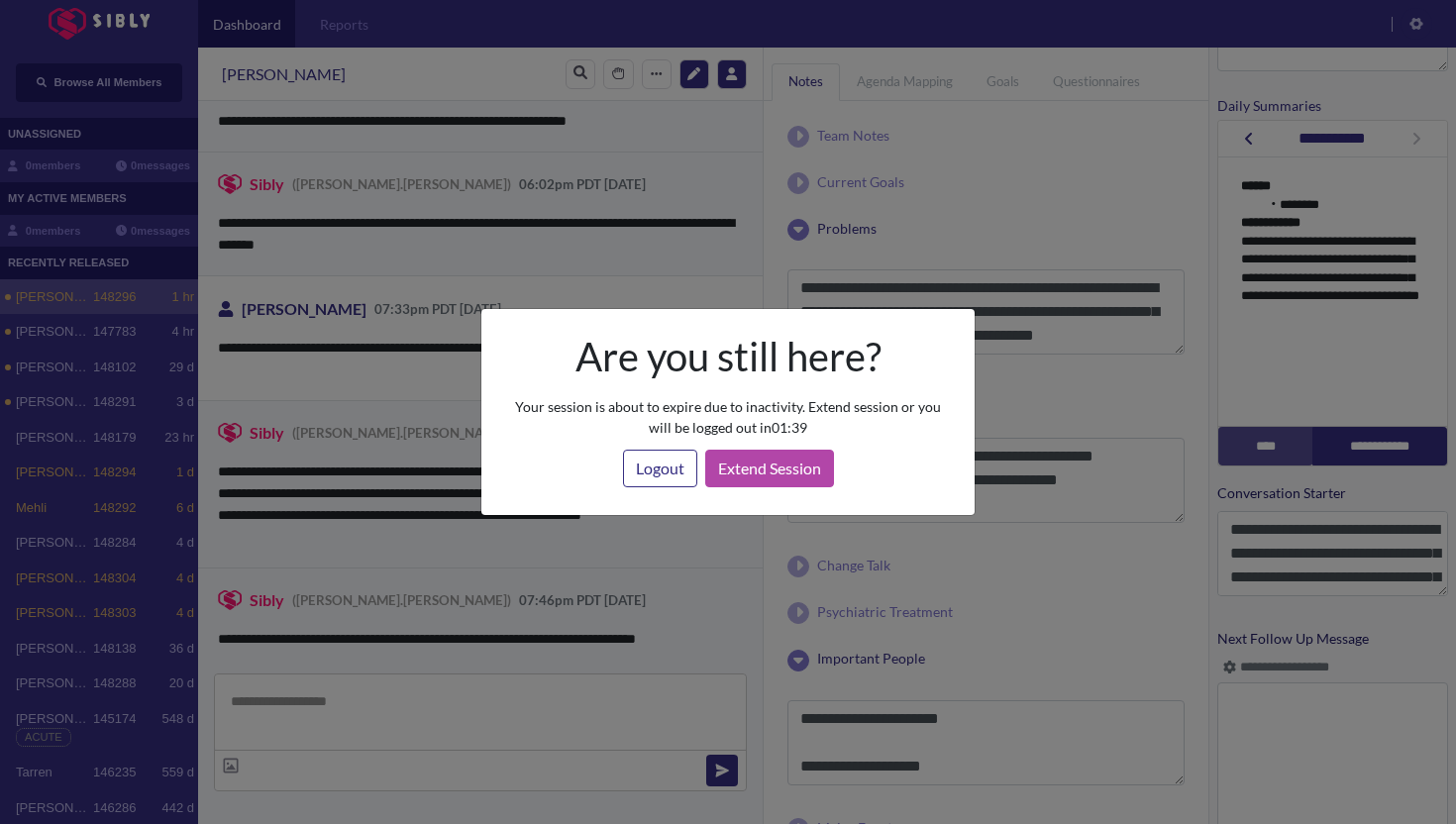 drag, startPoint x: 754, startPoint y: 206, endPoint x: 839, endPoint y: 382, distance: 195.45076 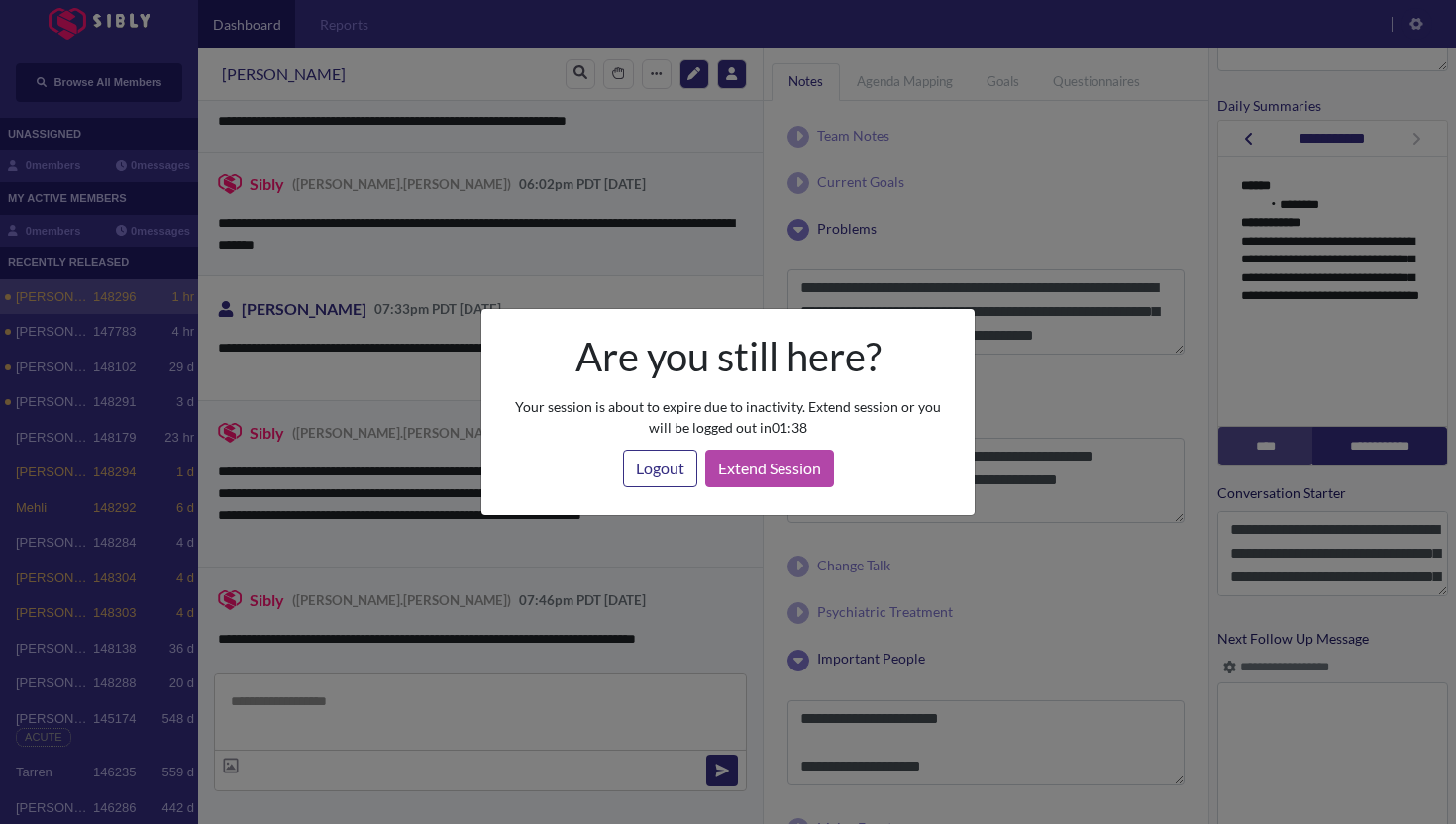 click on "Are you still here? Your session is about to expire due to inactivity. Extend session or you will be logged out in   01:38 Logout Extend Session" at bounding box center [728, 412] 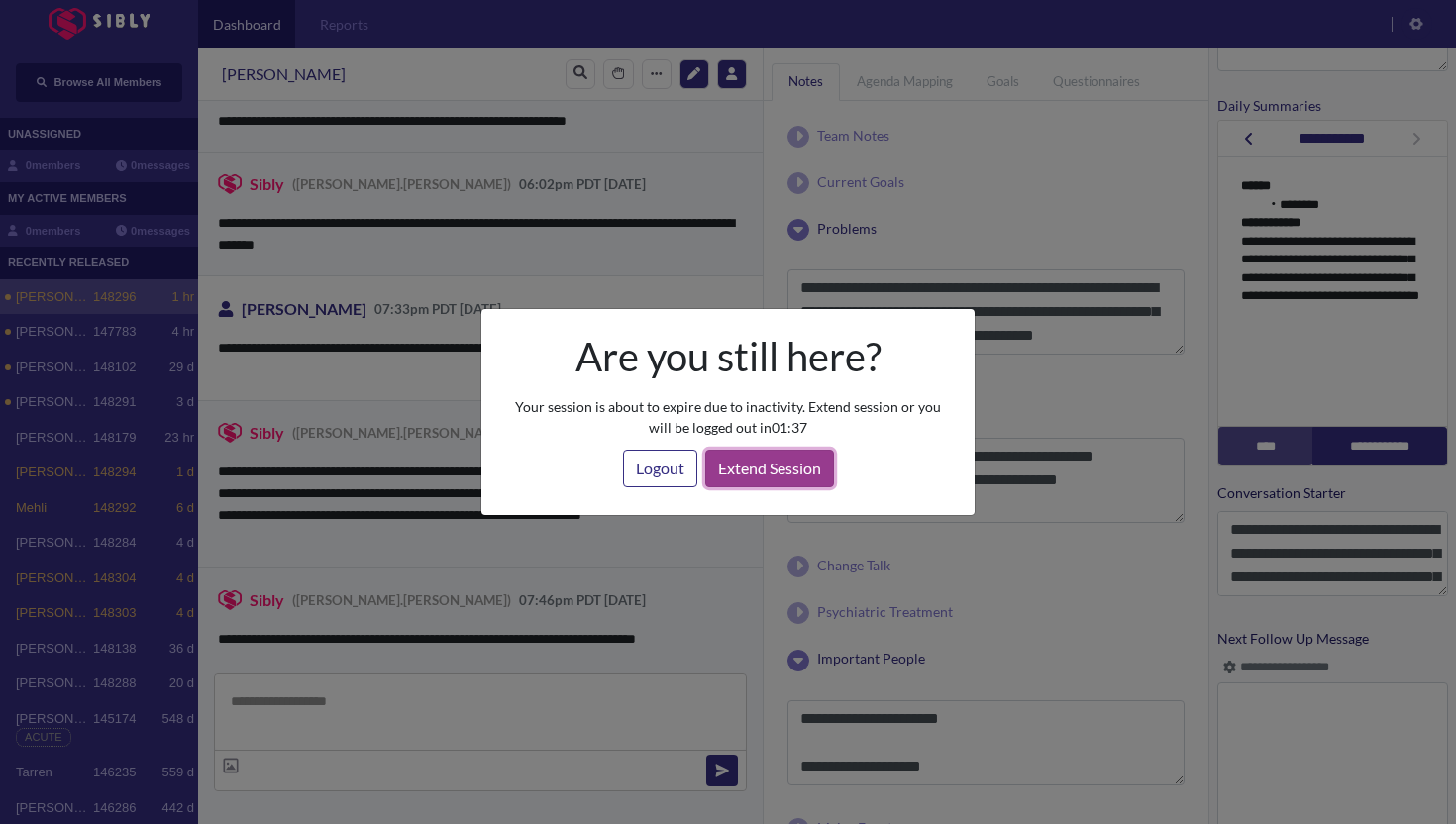 click on "Extend Session" at bounding box center [770, 468] 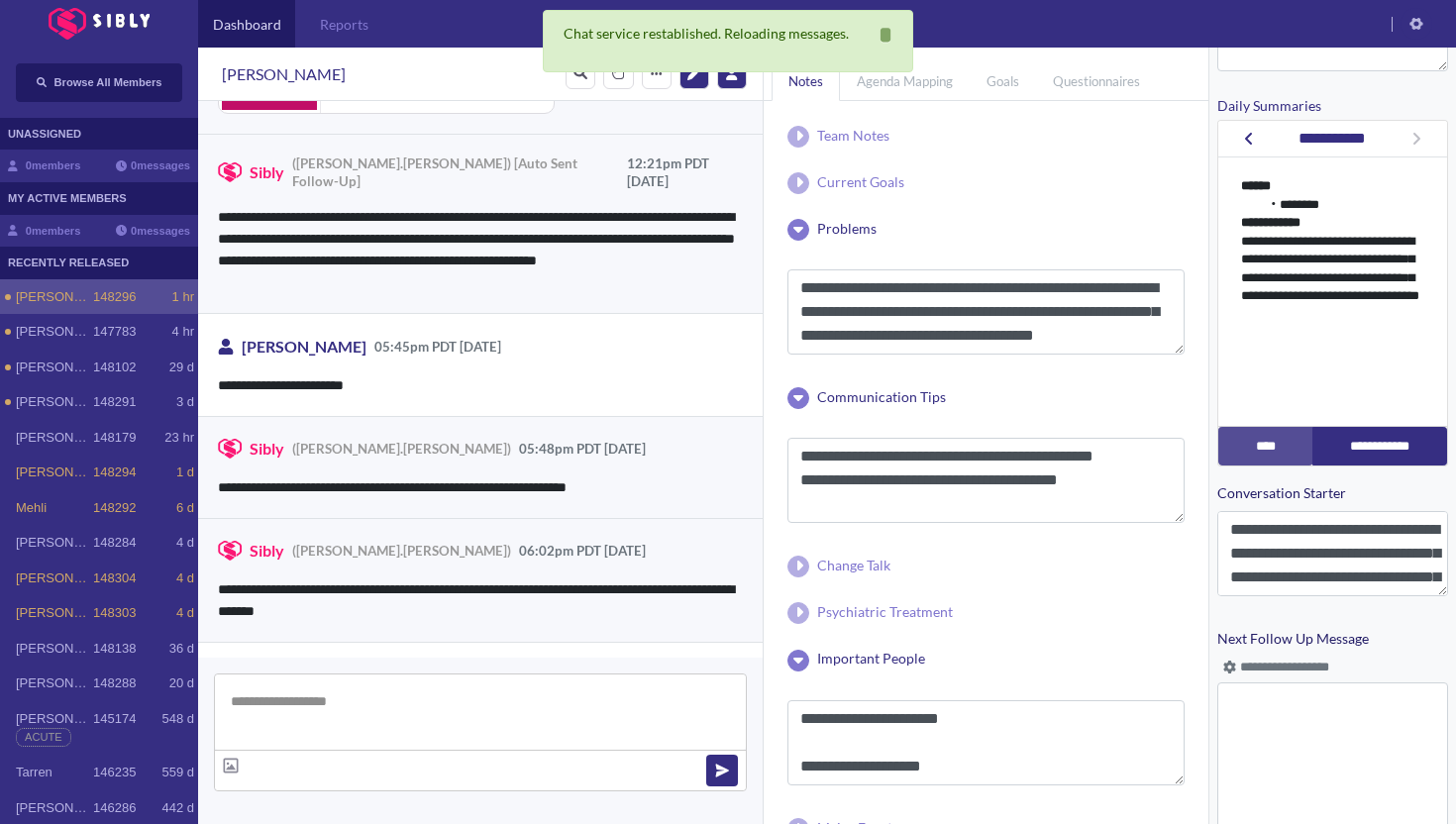 scroll, scrollTop: 3898, scrollLeft: 0, axis: vertical 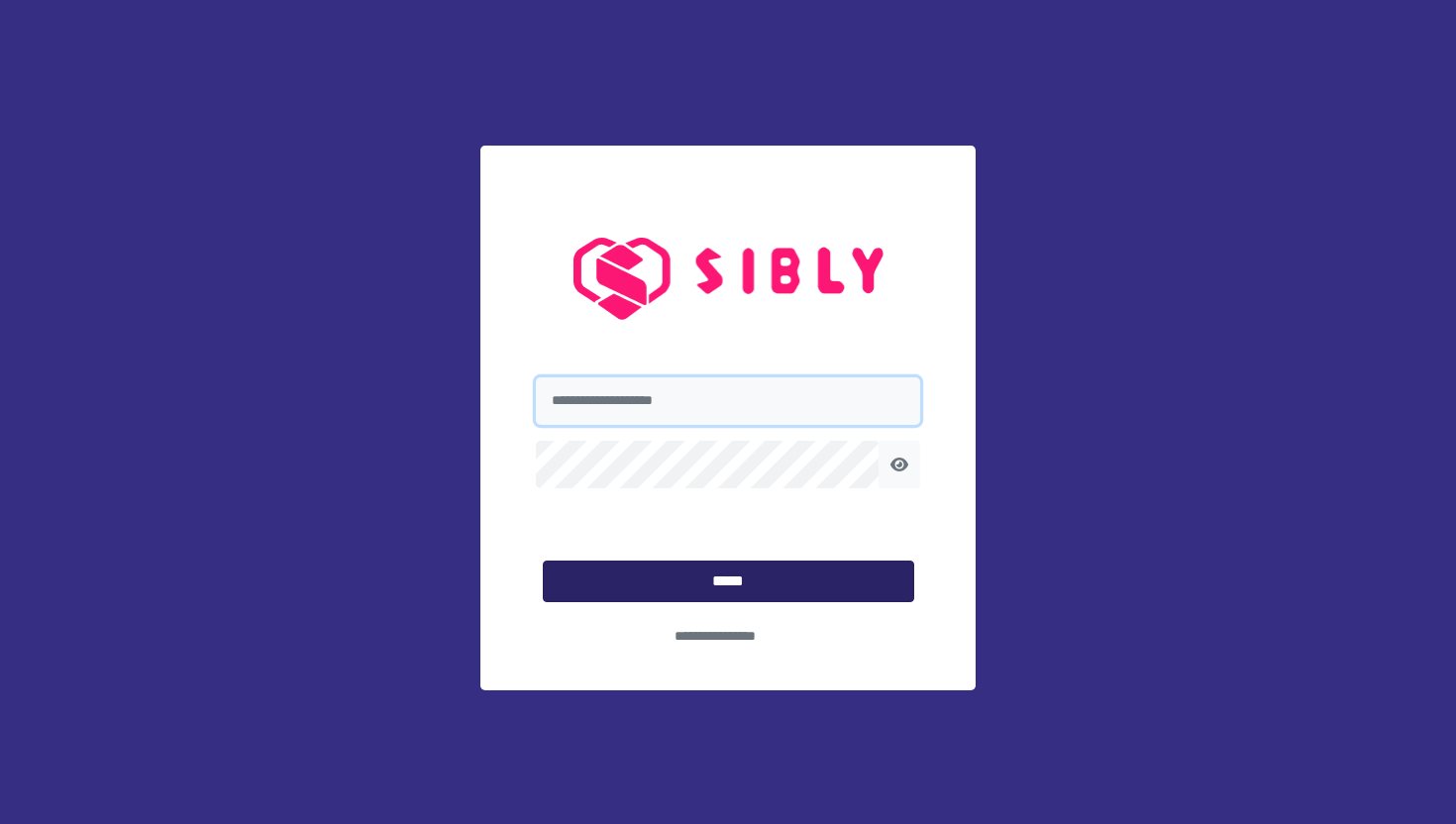 type on "**********" 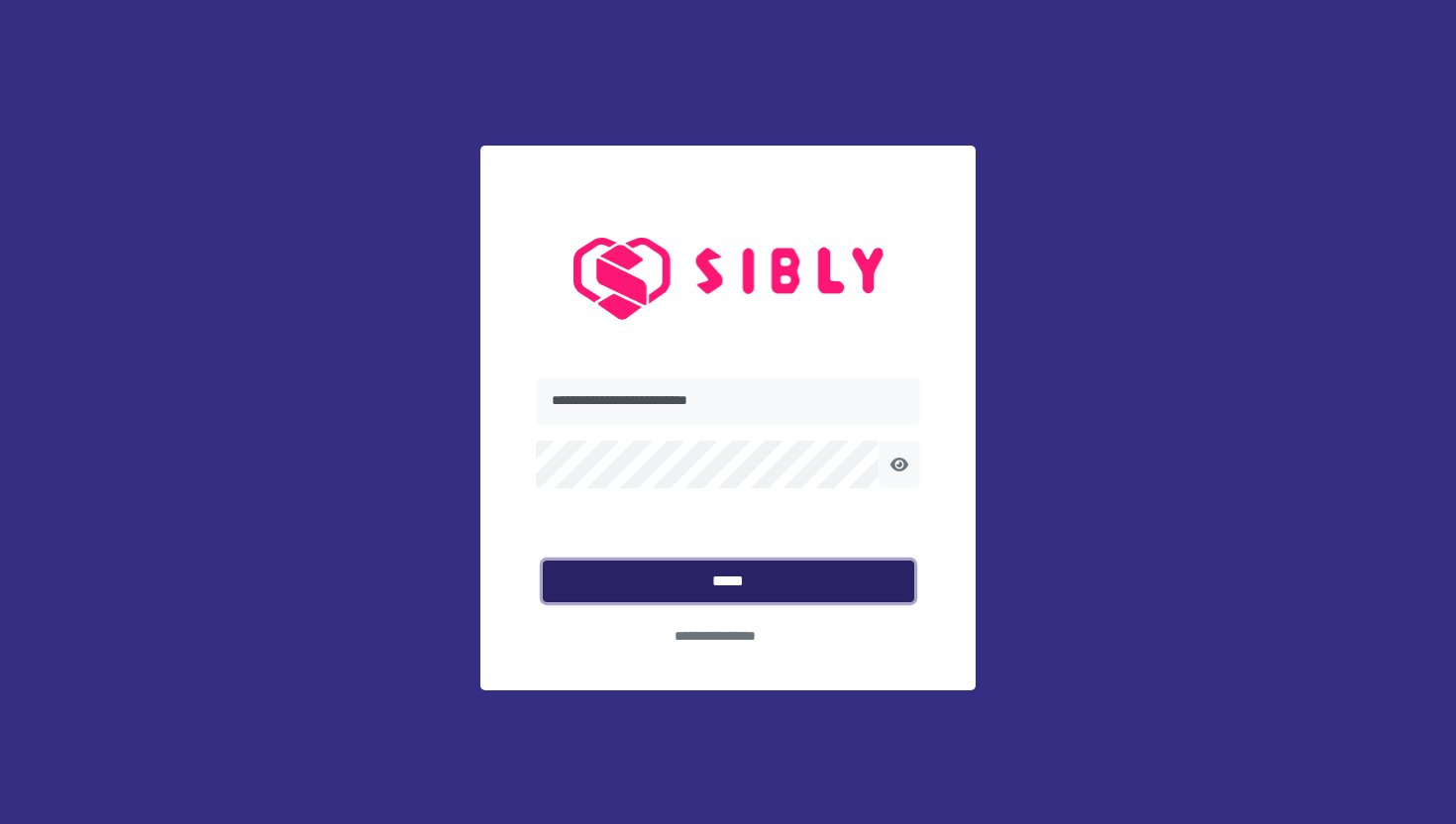 click on "*****" at bounding box center (728, 581) 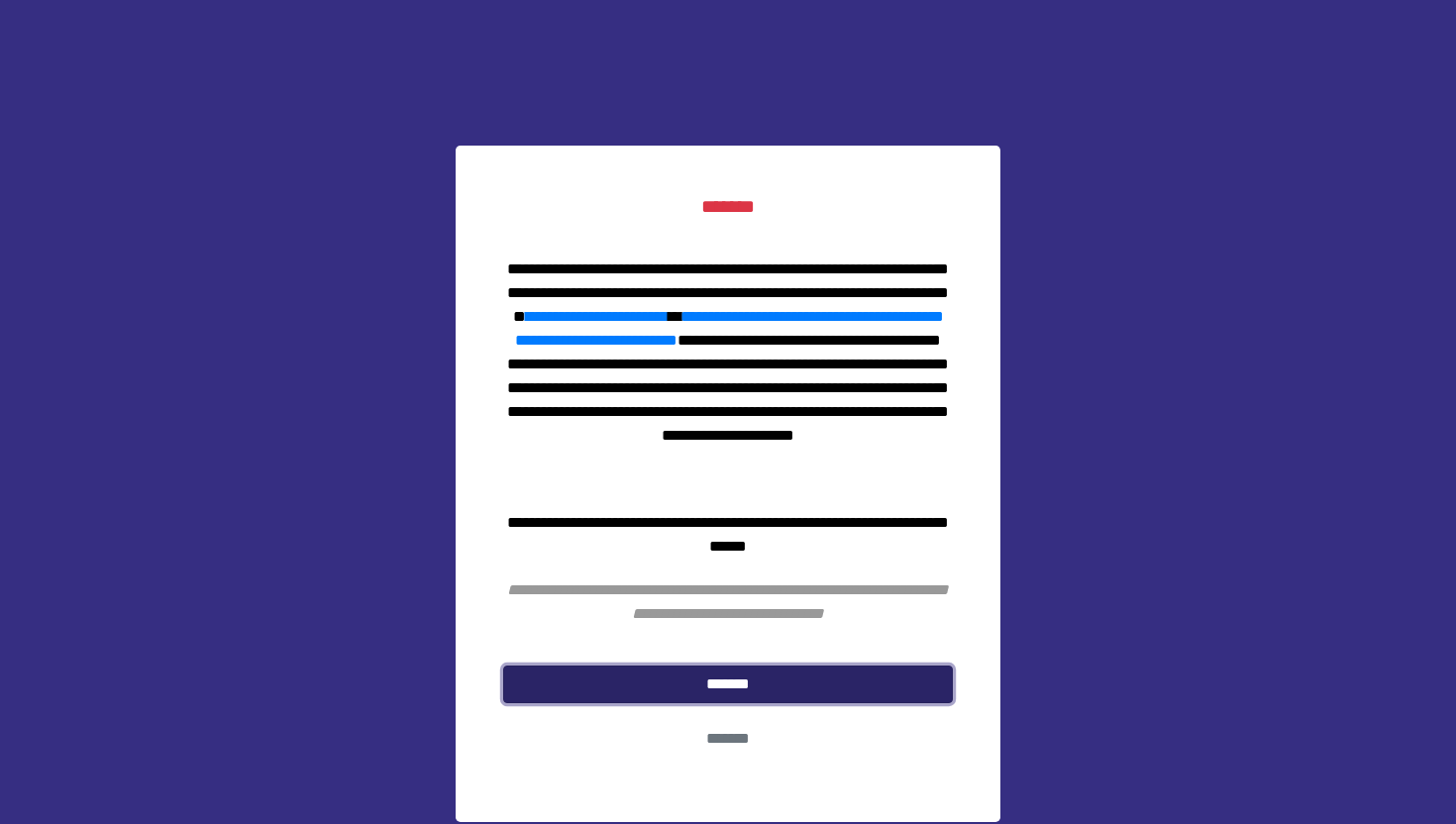 click on "*******" at bounding box center [728, 684] 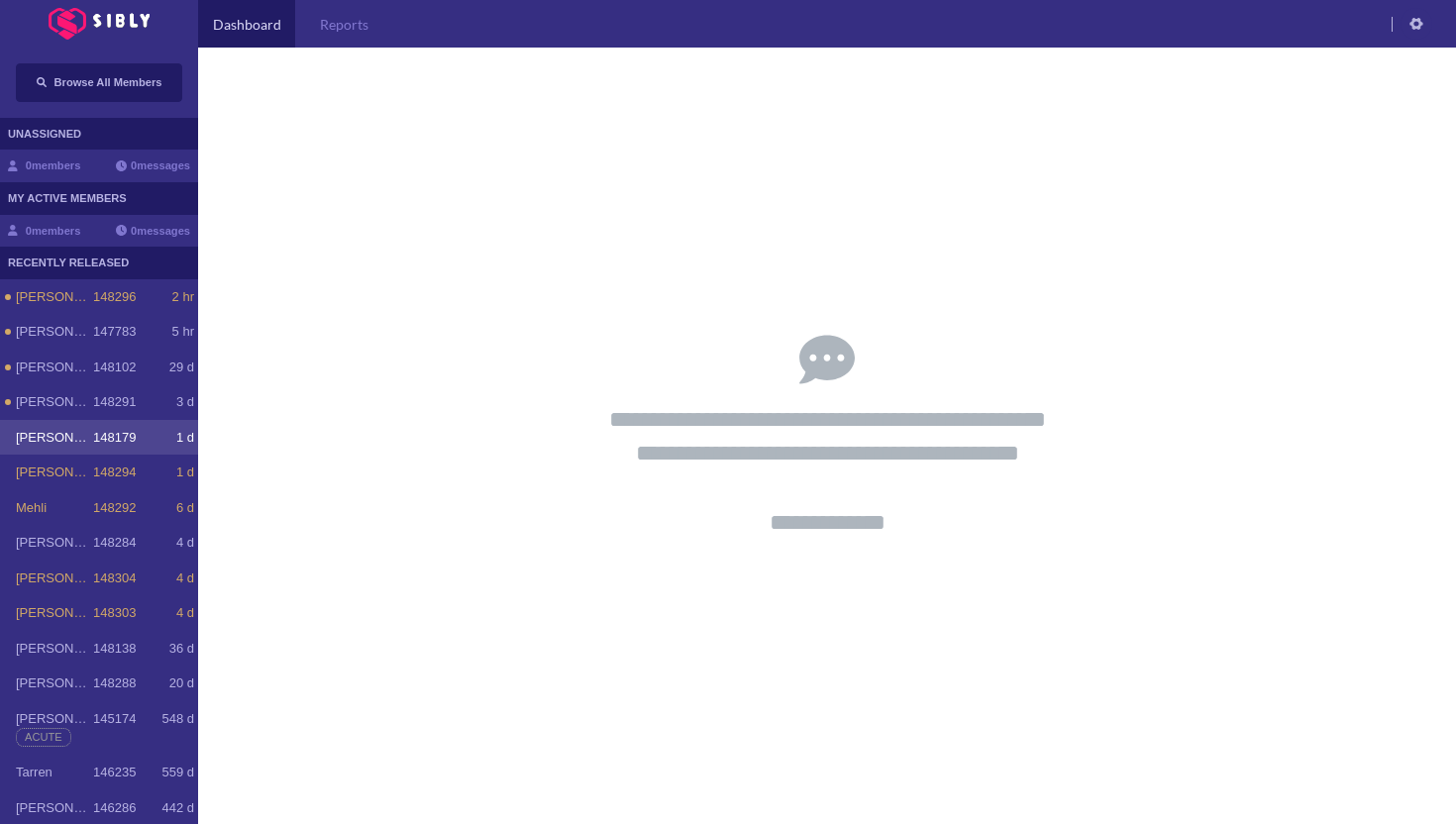 click on "[PERSON_NAME]" at bounding box center (54, 438) 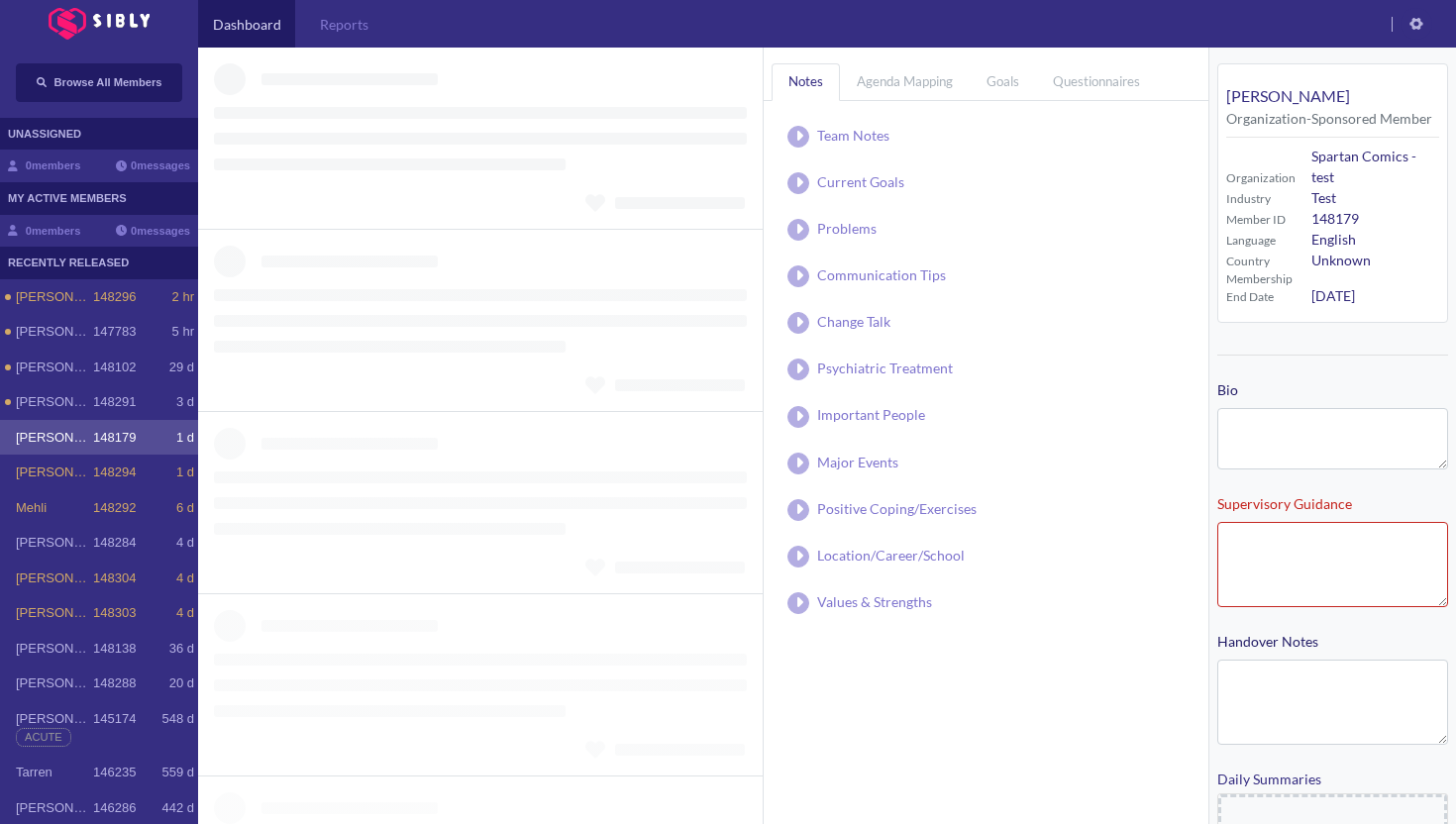 type on "**********" 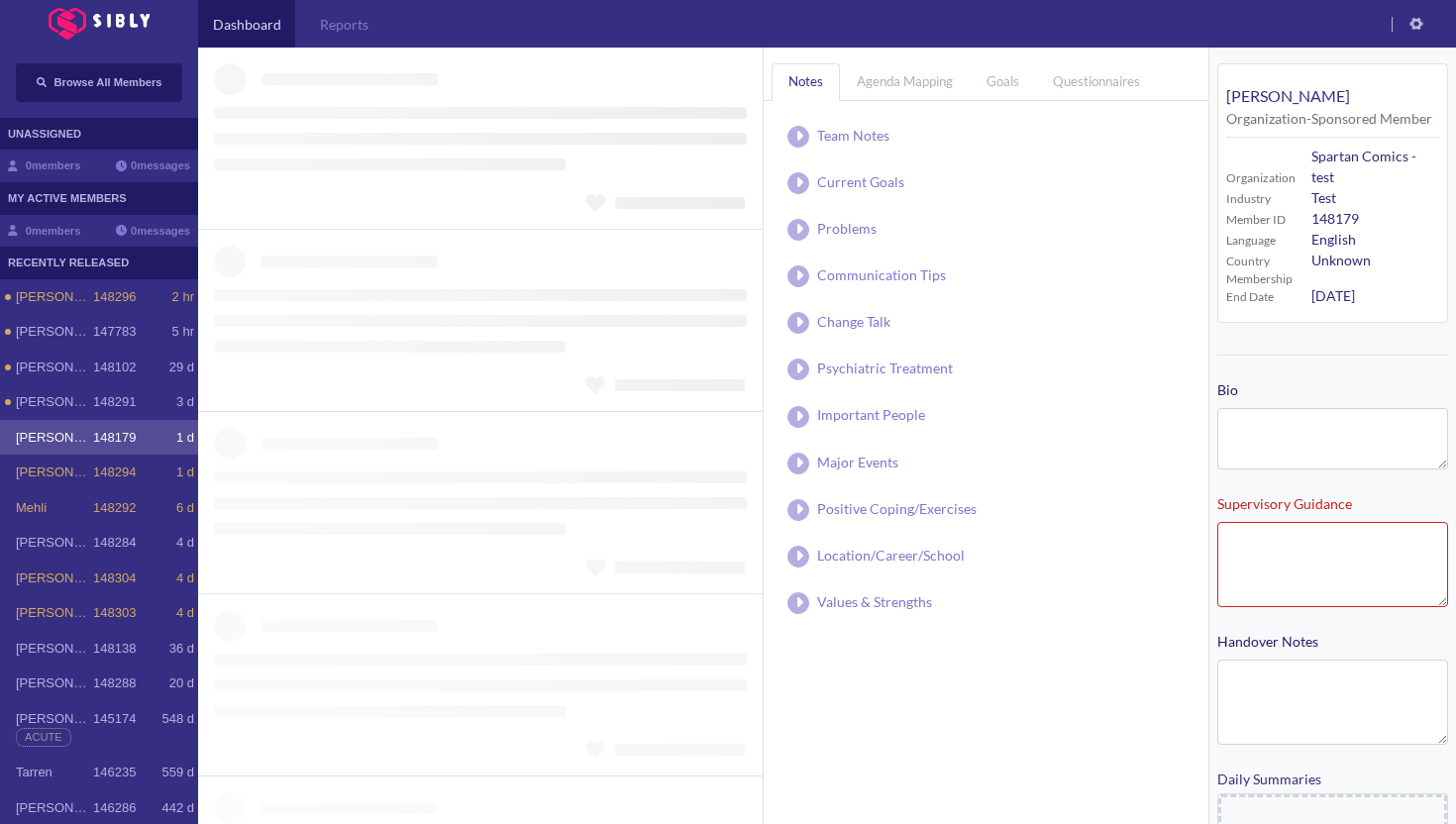 type on "**********" 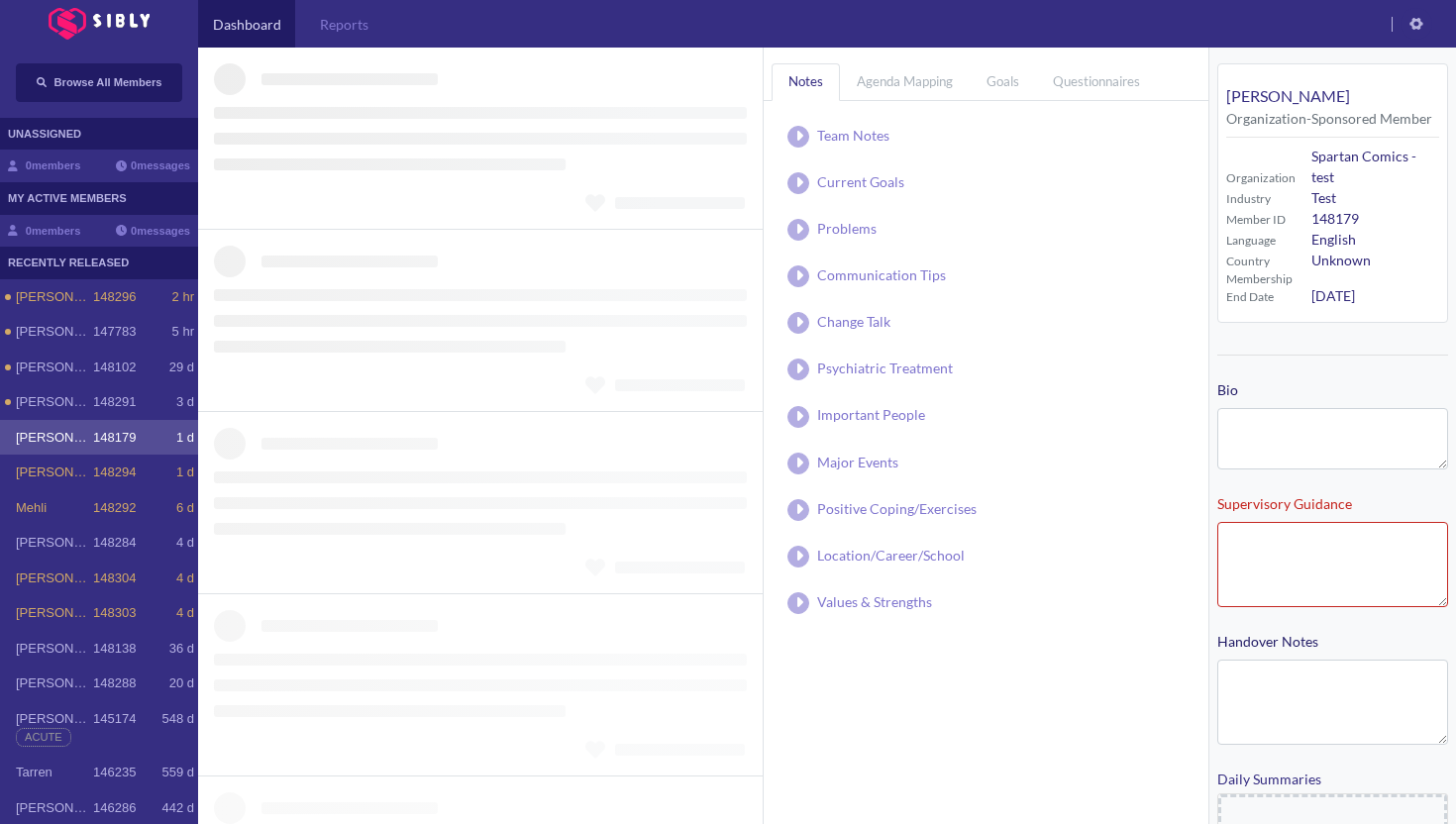 type on "**********" 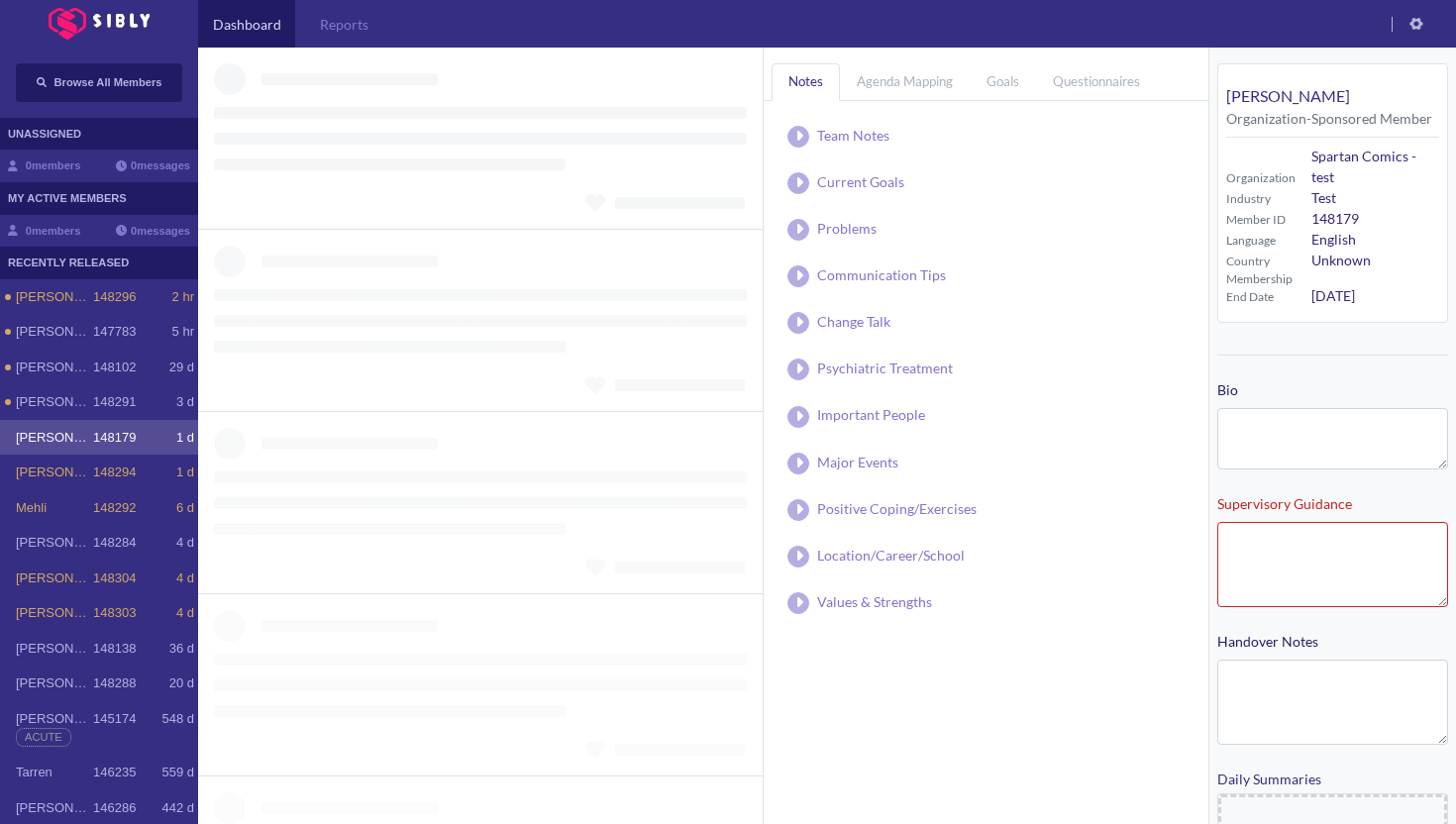 type on "**********" 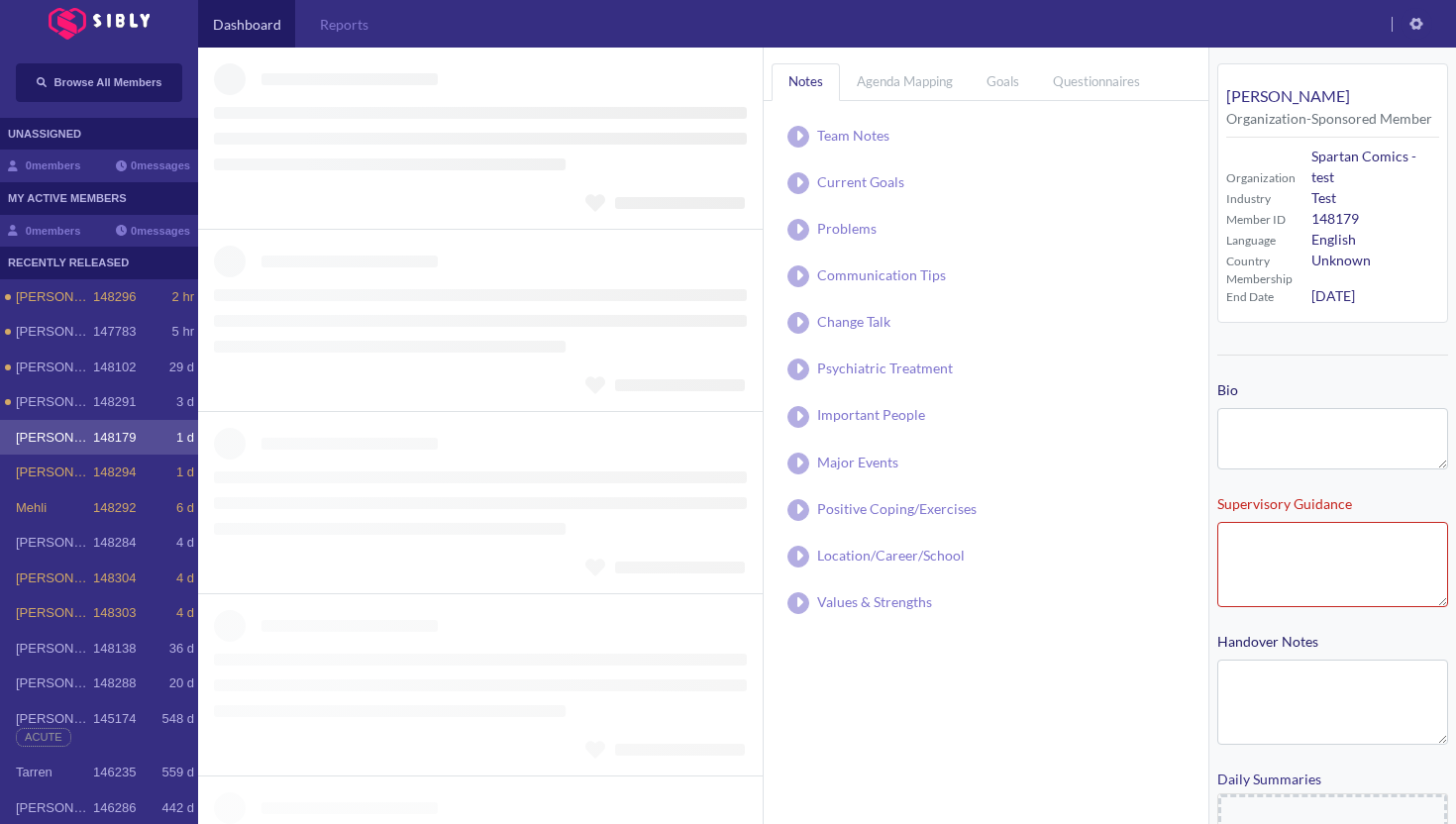 type on "**********" 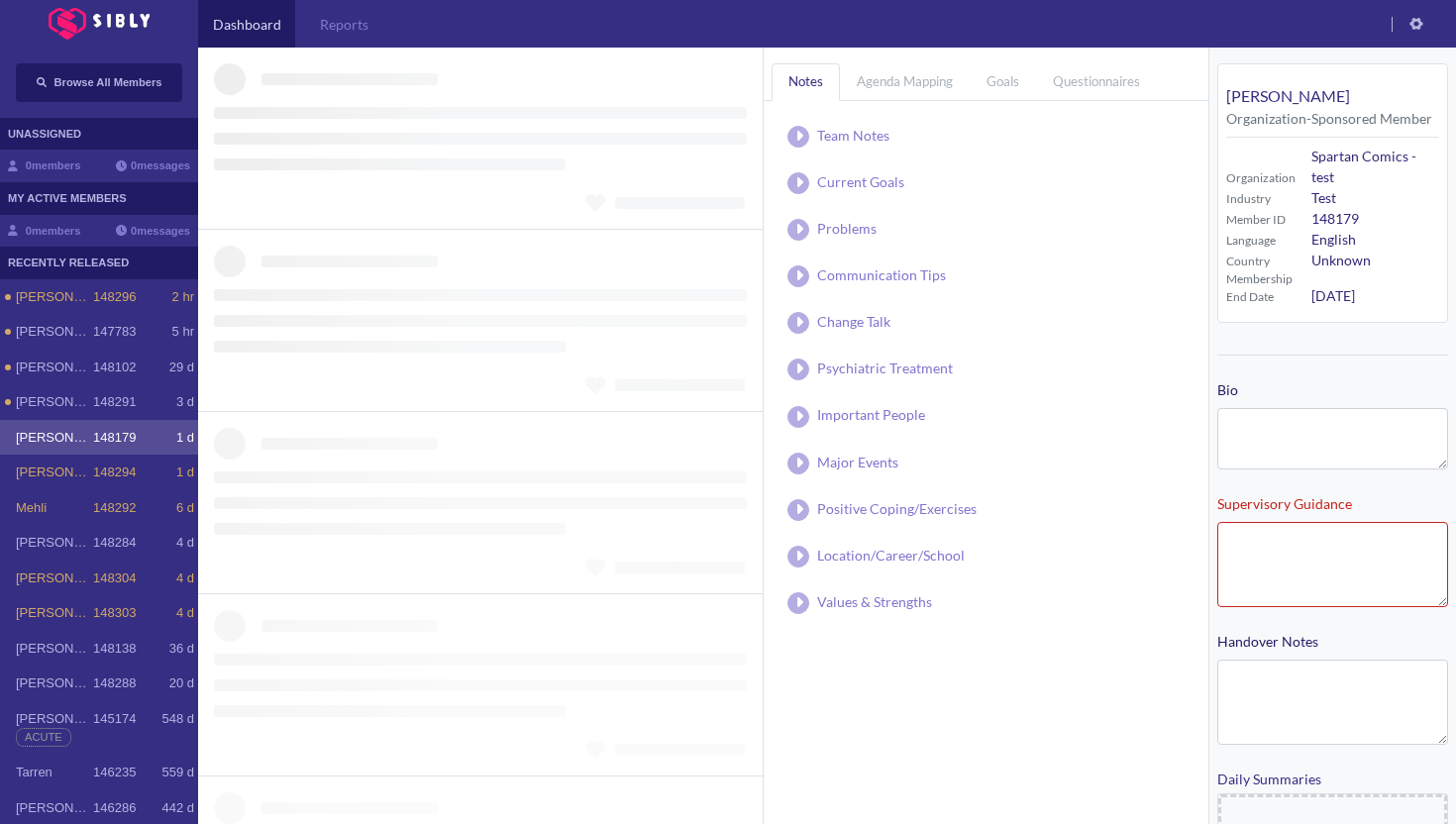 type on "**********" 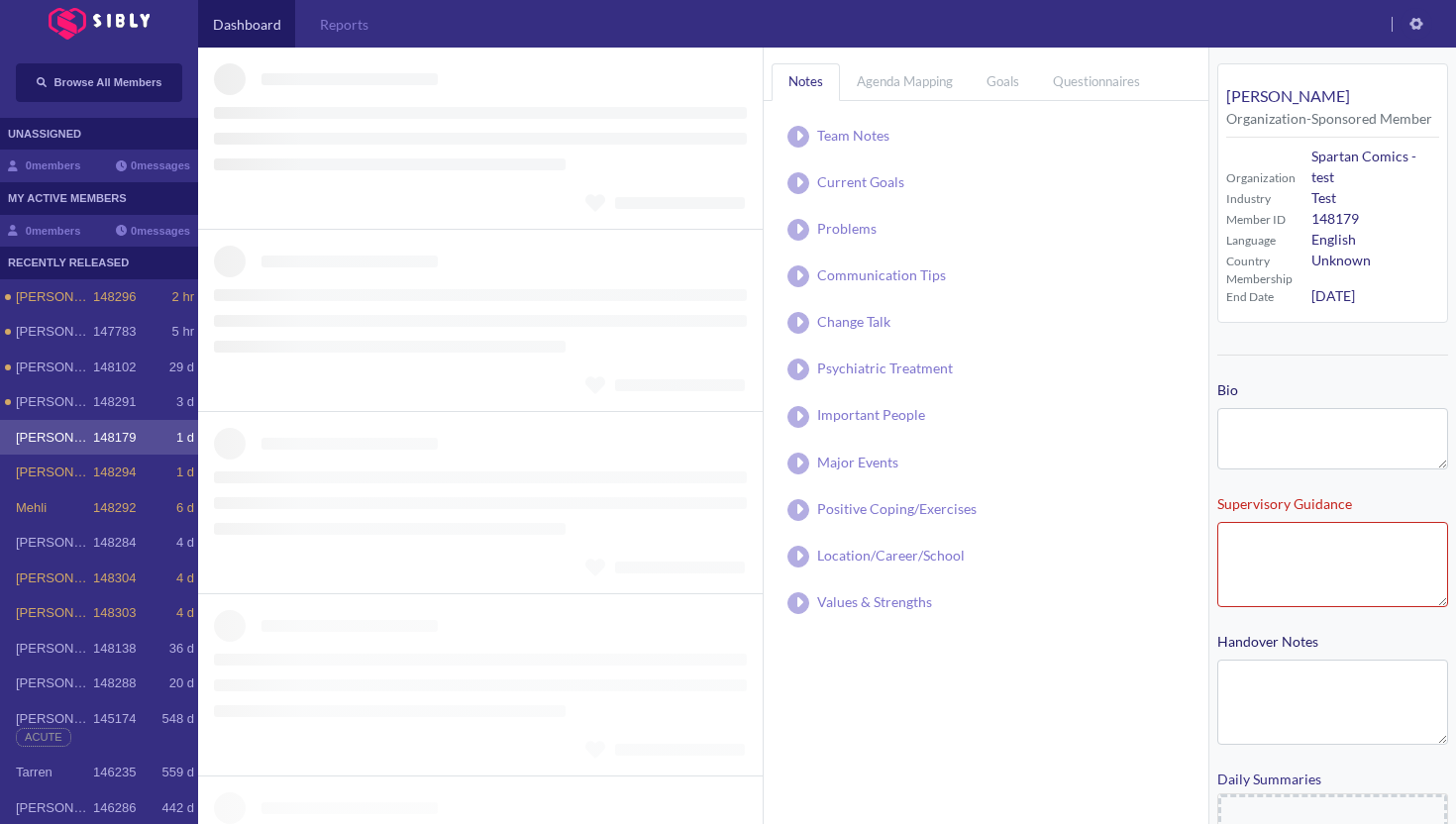 type on "**********" 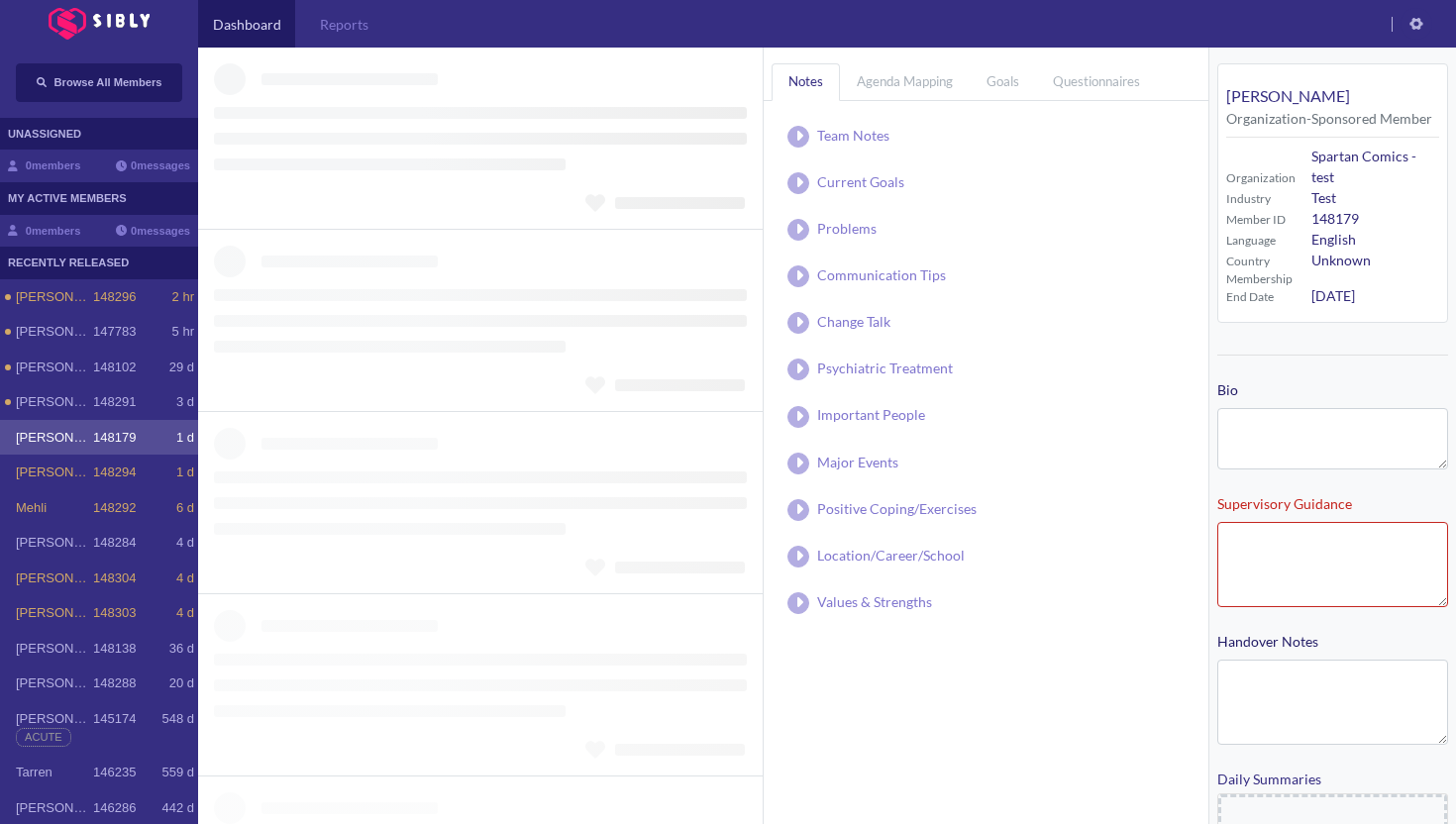 type on "**********" 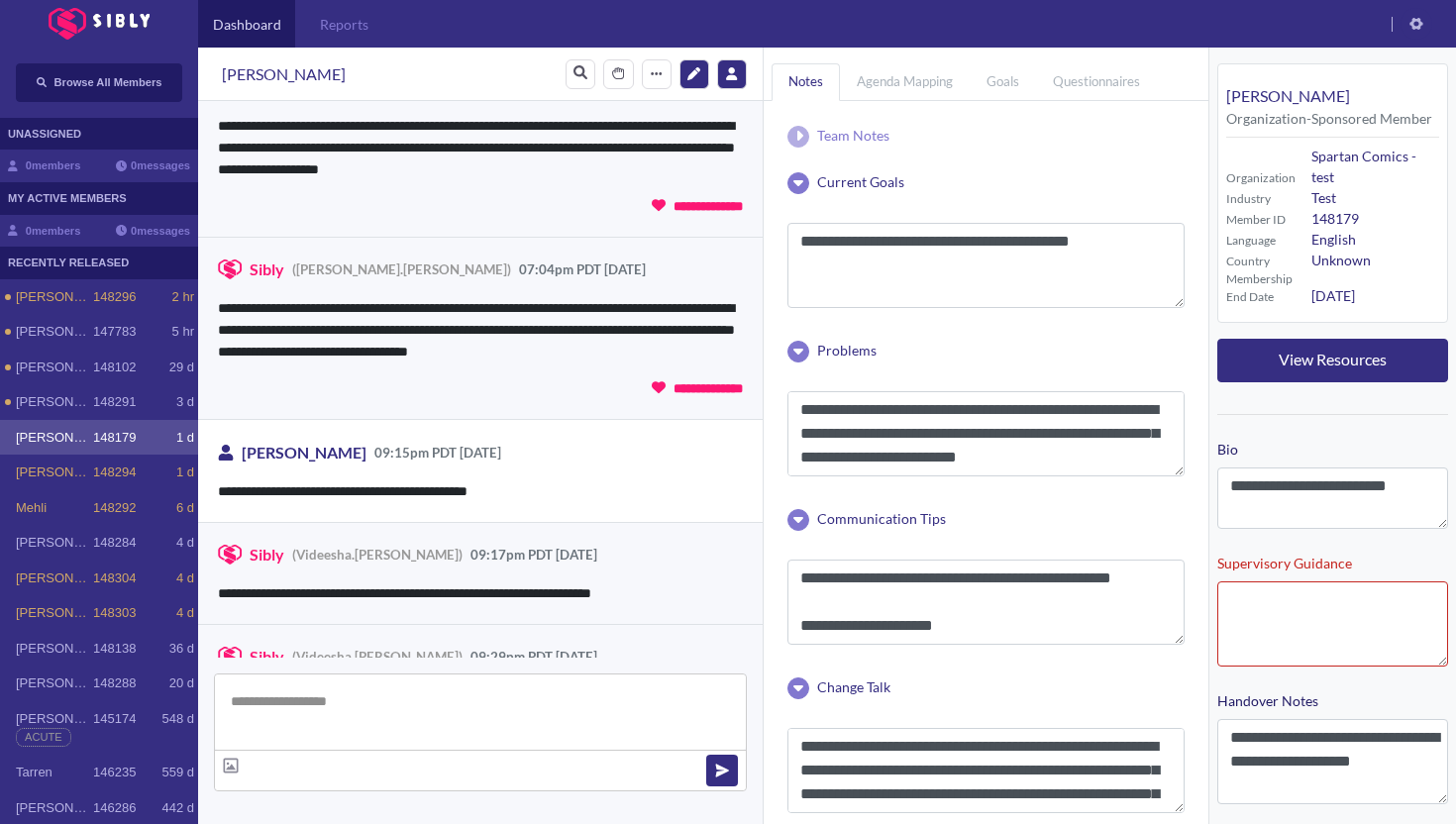 scroll, scrollTop: 3178, scrollLeft: 0, axis: vertical 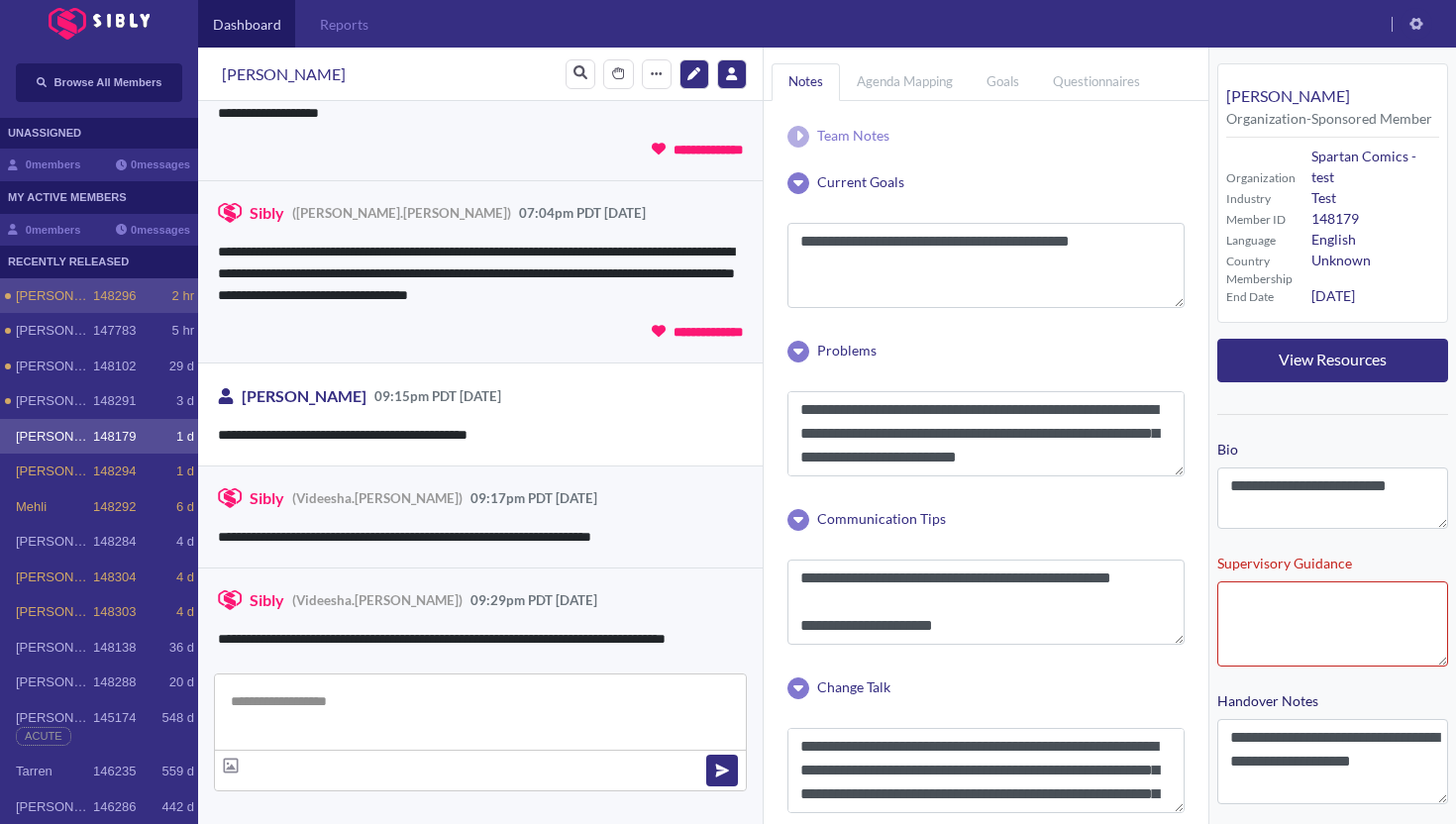 click on "[PERSON_NAME] 148296 2 hr" at bounding box center (105, 296) 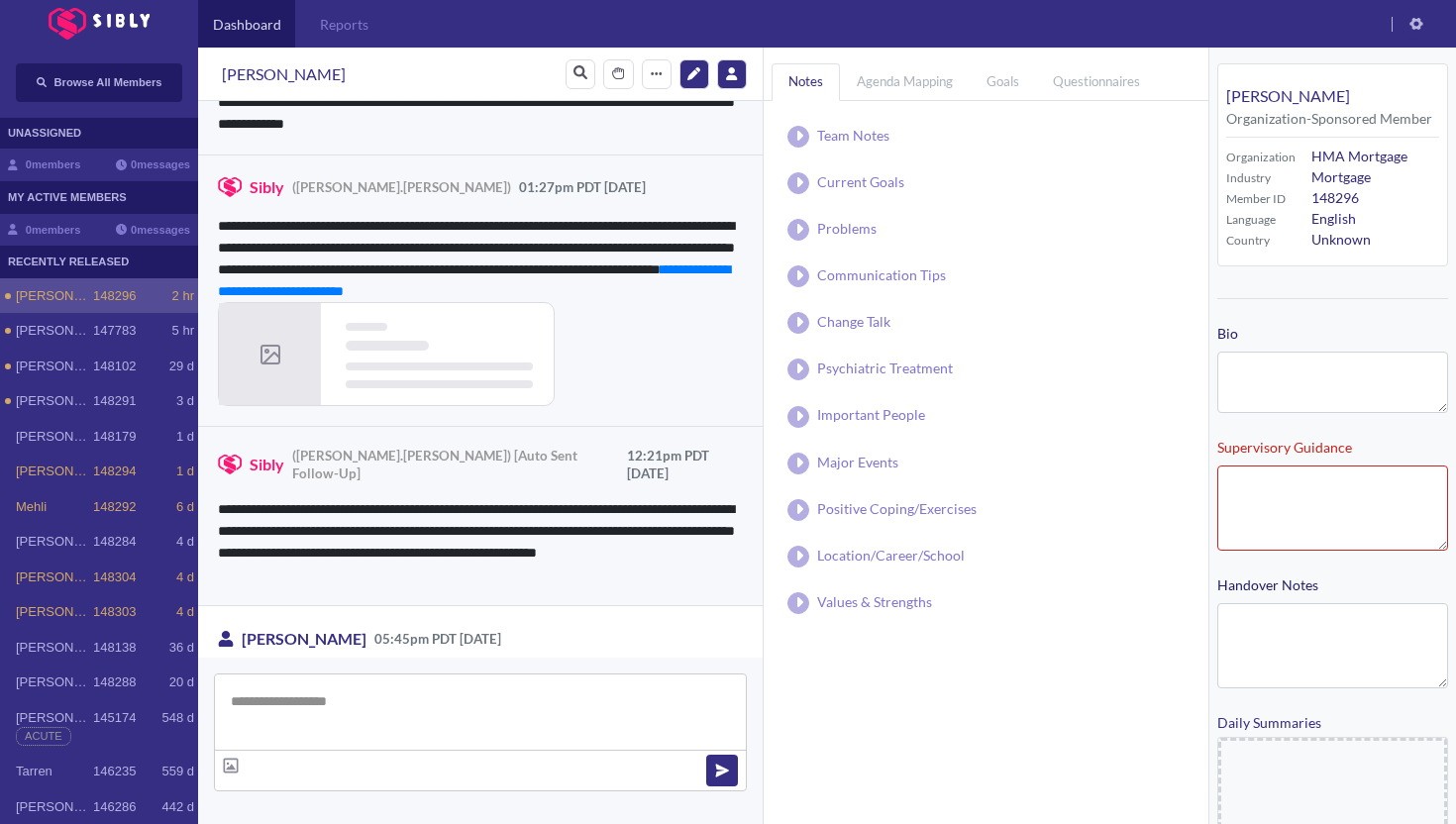 scroll, scrollTop: 3898, scrollLeft: 0, axis: vertical 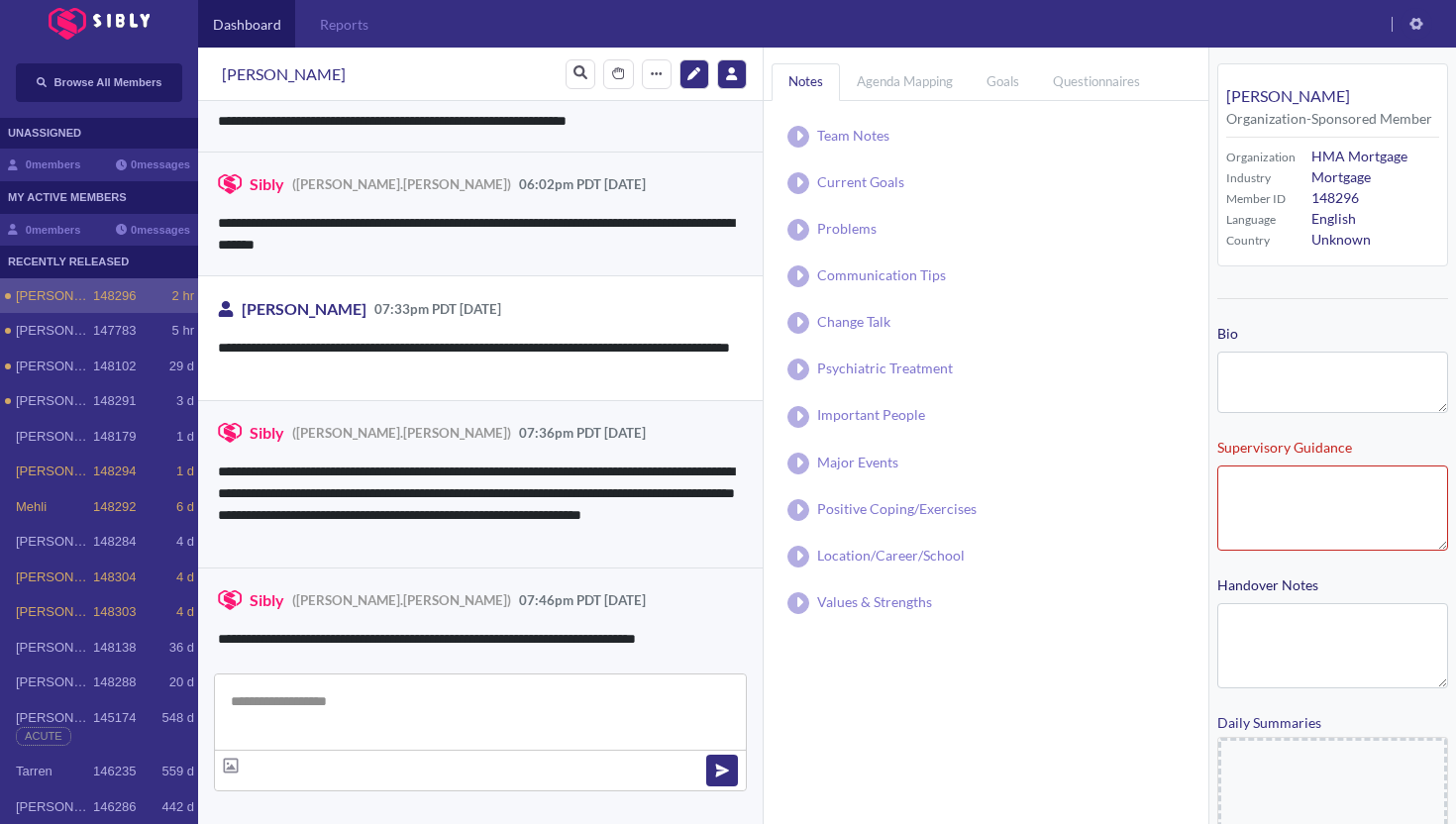 type on "**********" 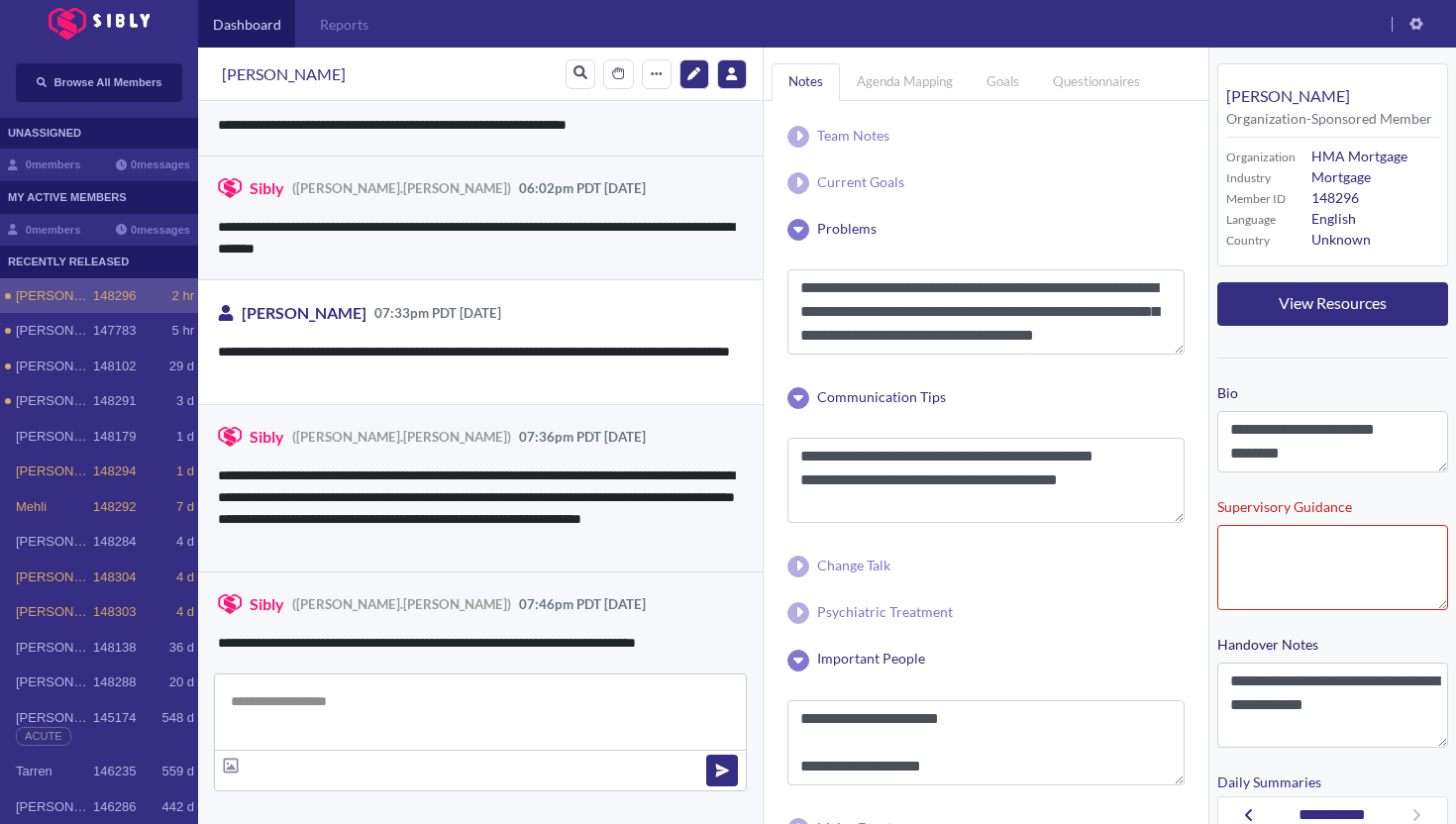 scroll, scrollTop: 3898, scrollLeft: 0, axis: vertical 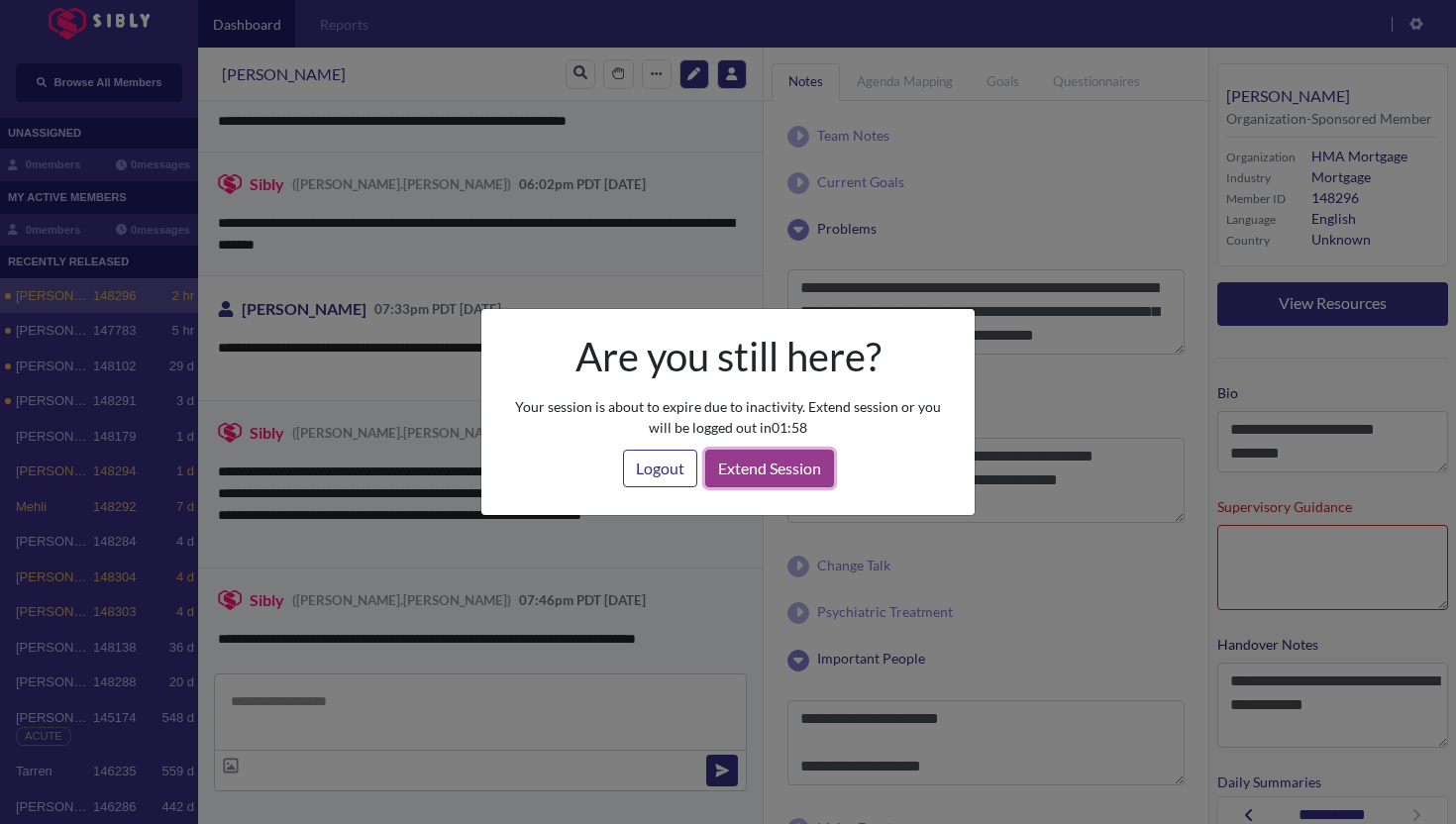 click on "Extend Session" at bounding box center (770, 468) 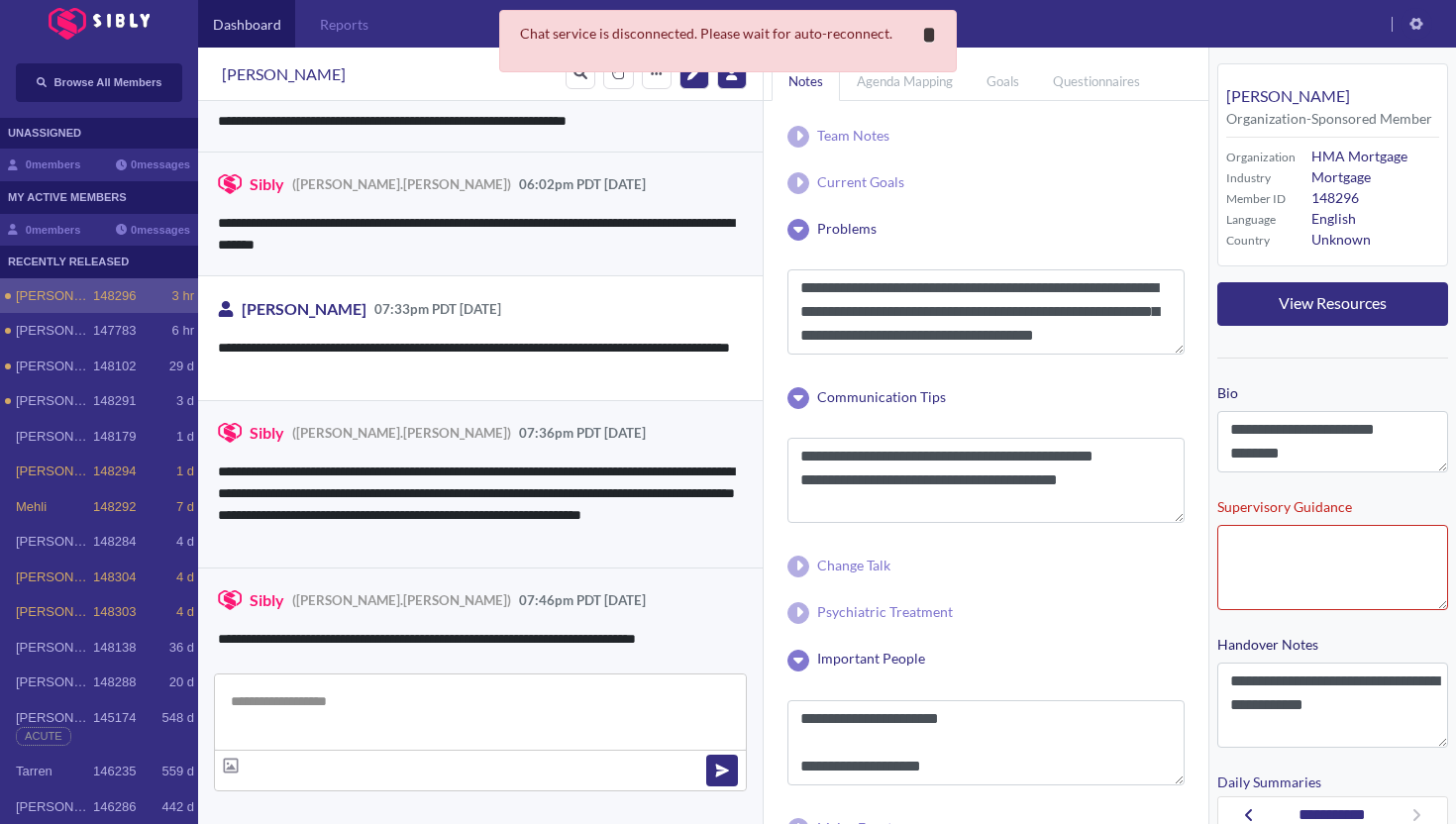 click on "*" at bounding box center [929, 35] 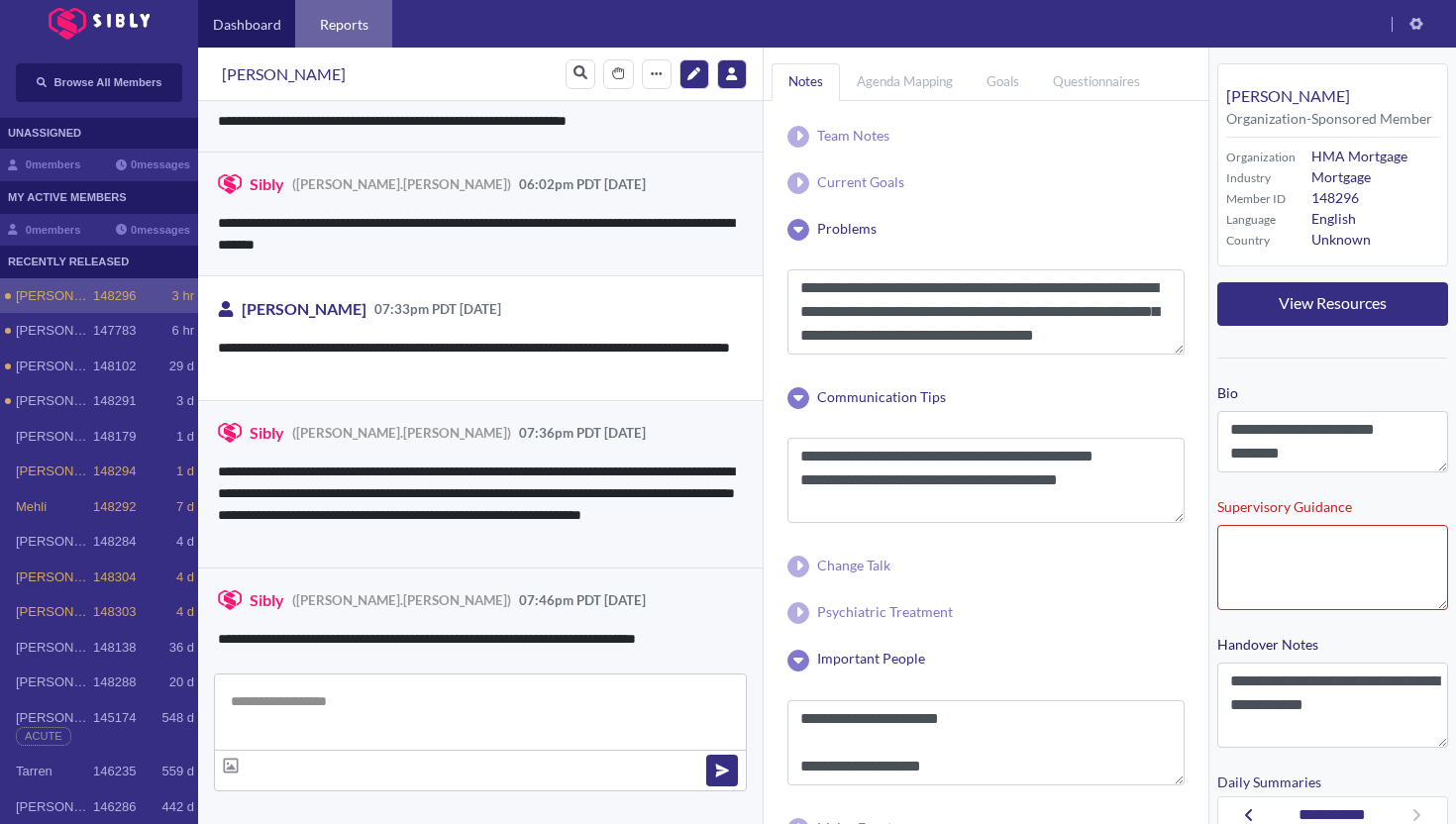 click on "Reports" at bounding box center [344, 24] 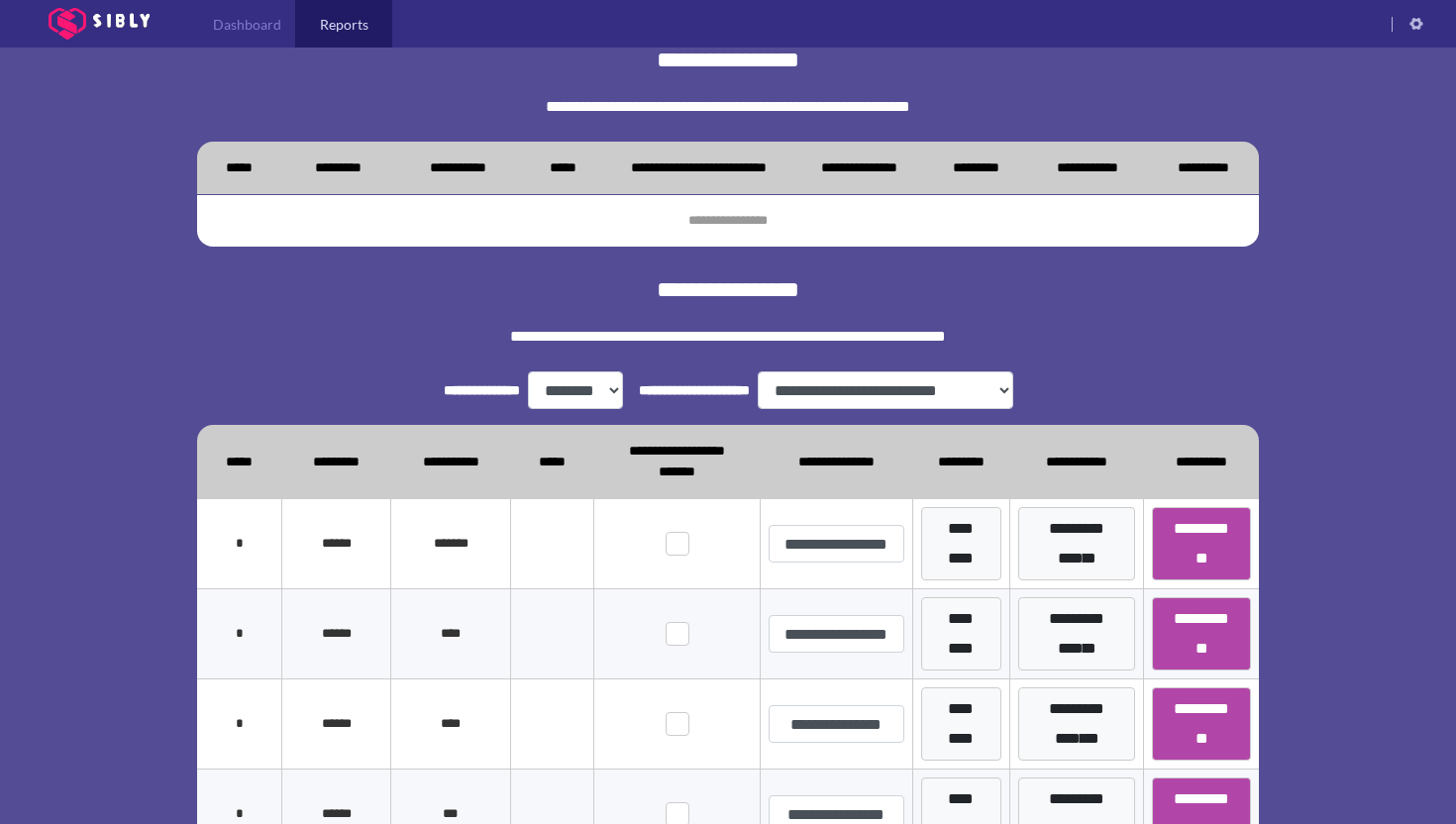 scroll, scrollTop: 147, scrollLeft: 0, axis: vertical 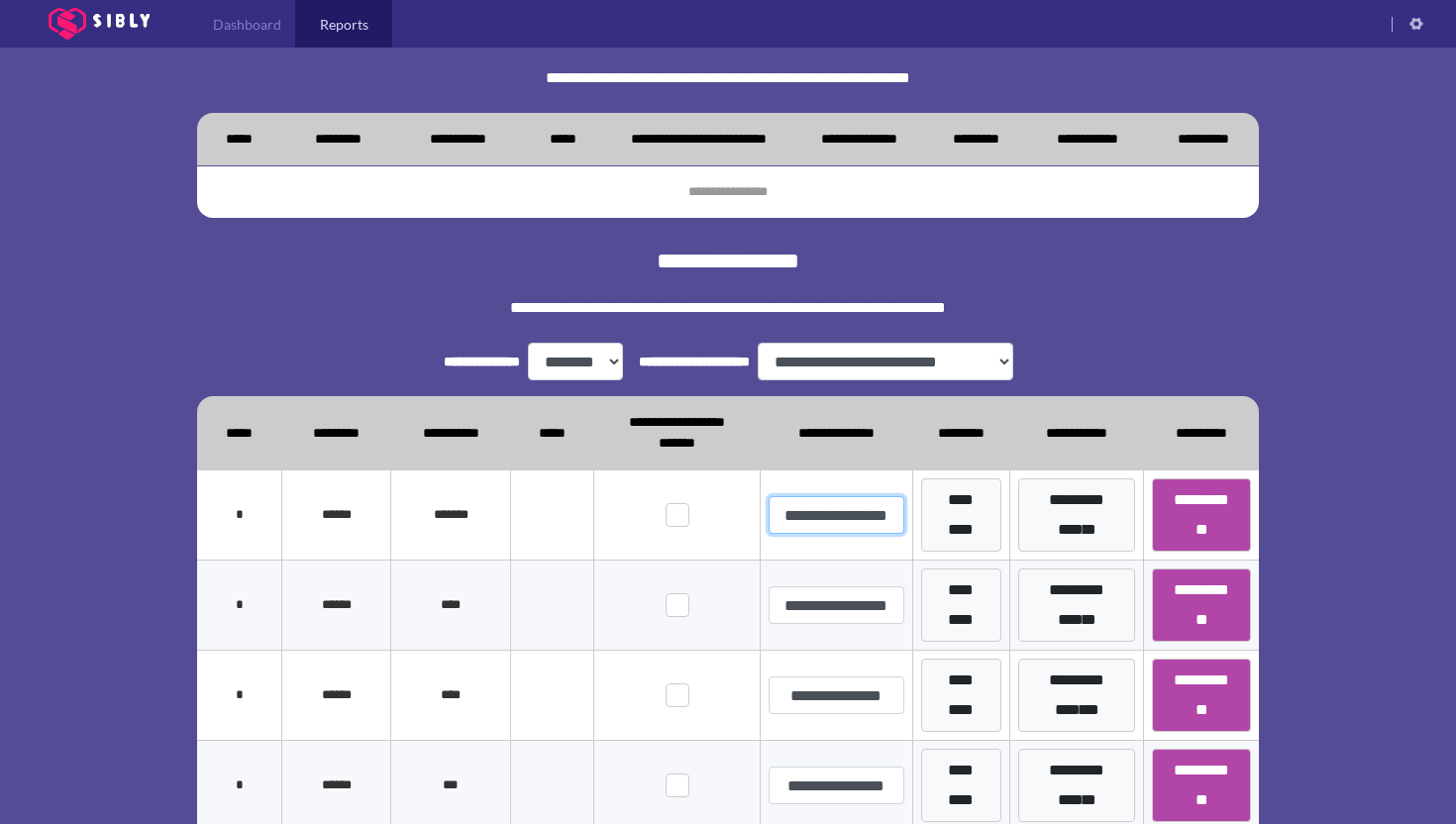 click on "**********" at bounding box center [836, 515] 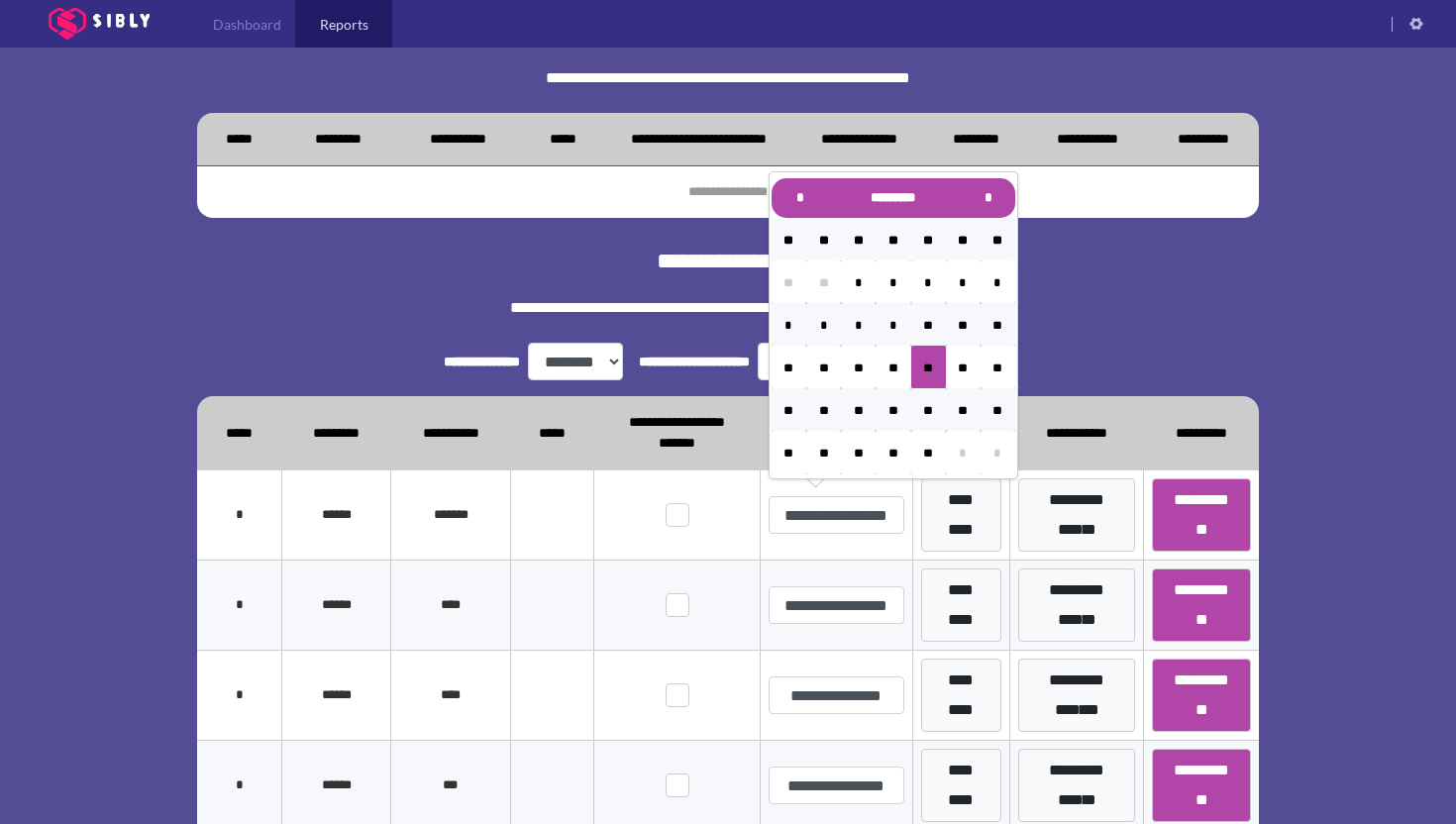 click on "**********" at bounding box center (728, 307) 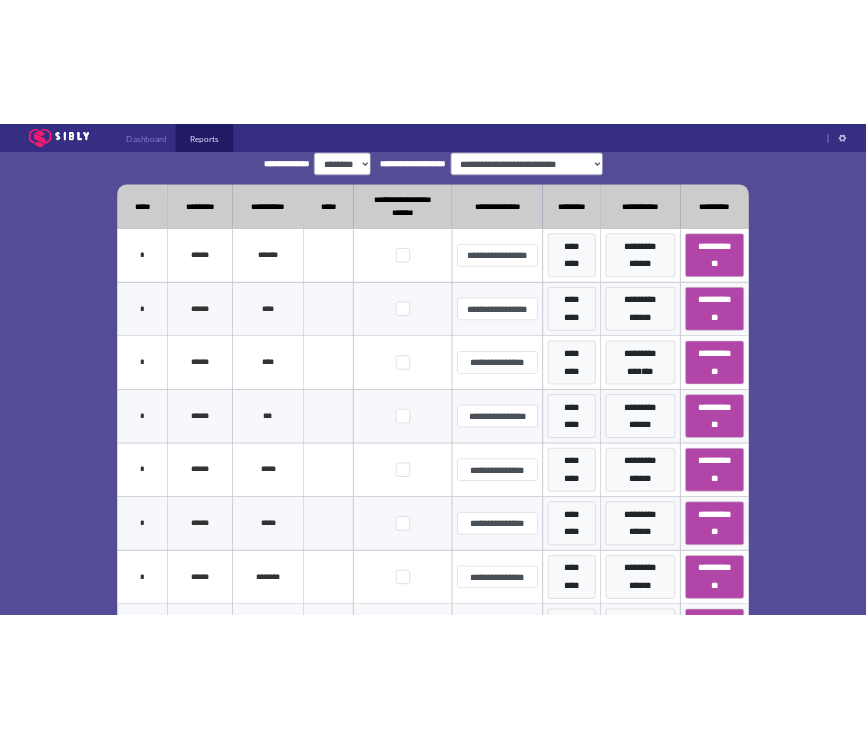 scroll, scrollTop: 456, scrollLeft: 0, axis: vertical 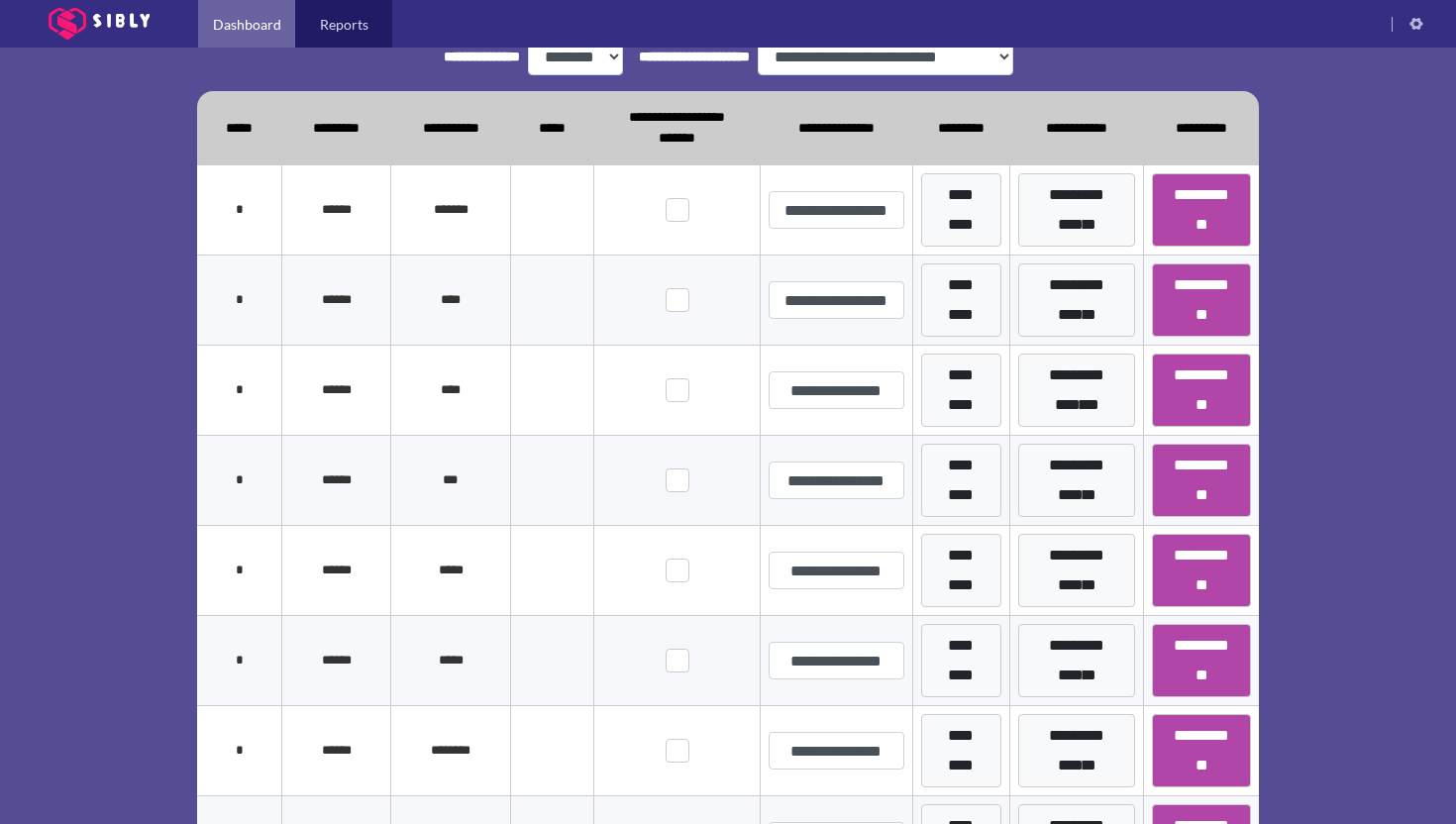 click on "Dashboard" at bounding box center [247, 24] 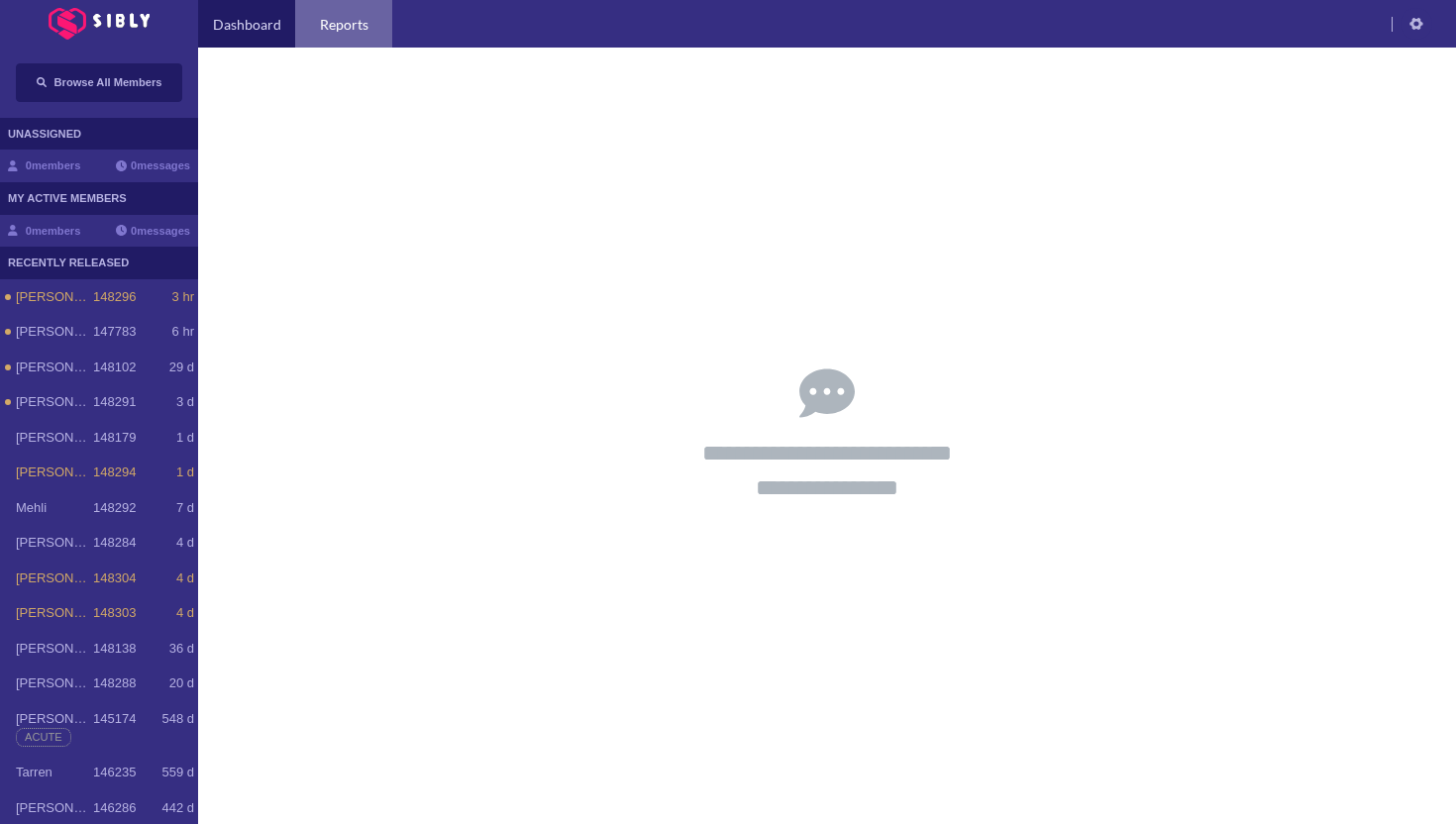 drag, startPoint x: 613, startPoint y: 362, endPoint x: 311, endPoint y: 21, distance: 455.50521 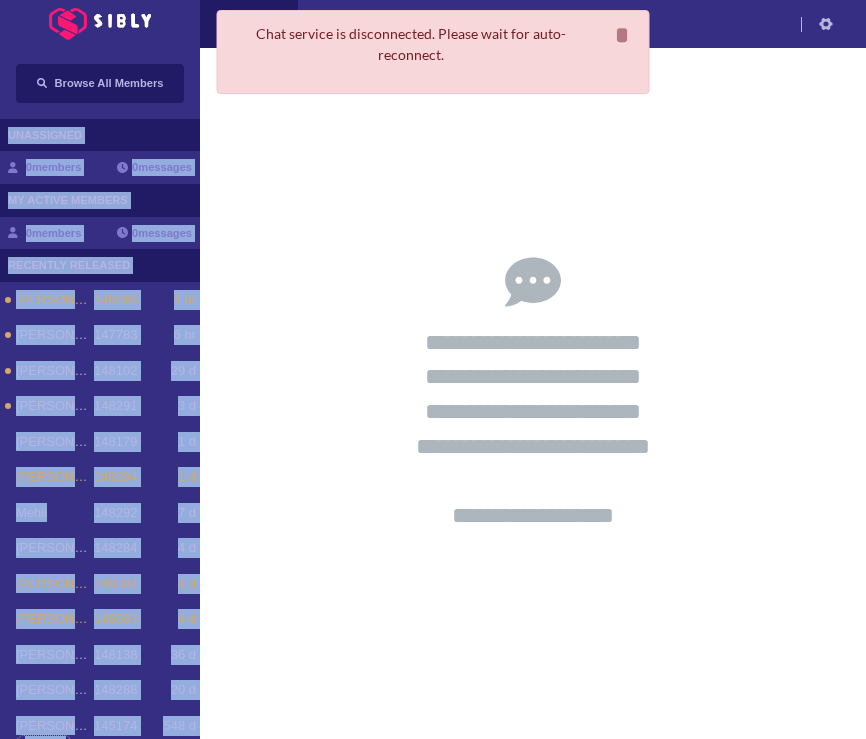 click on "**********" at bounding box center (533, 393) 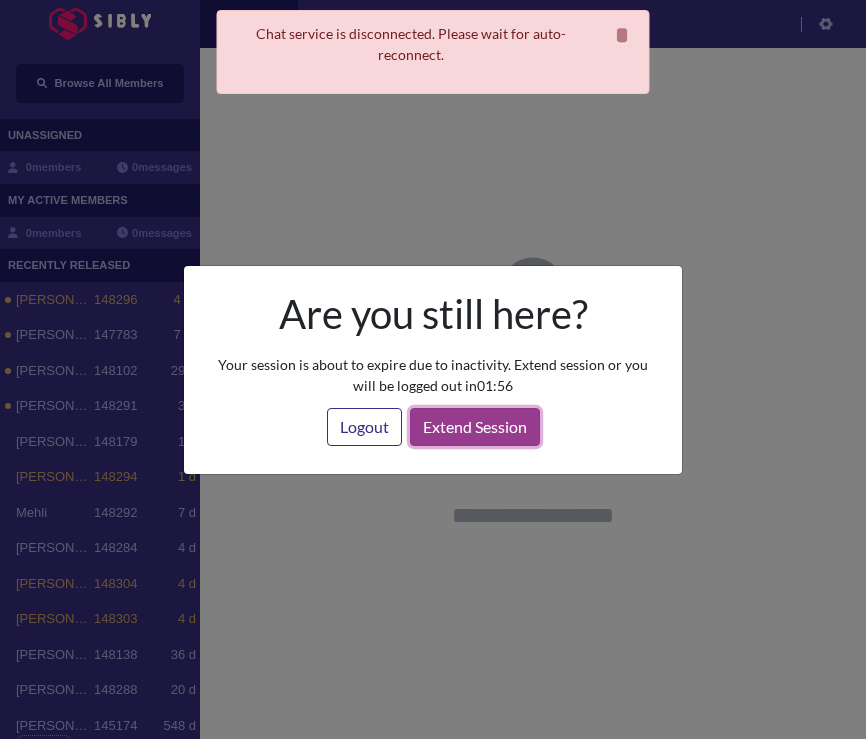 click on "Extend Session" at bounding box center [475, 427] 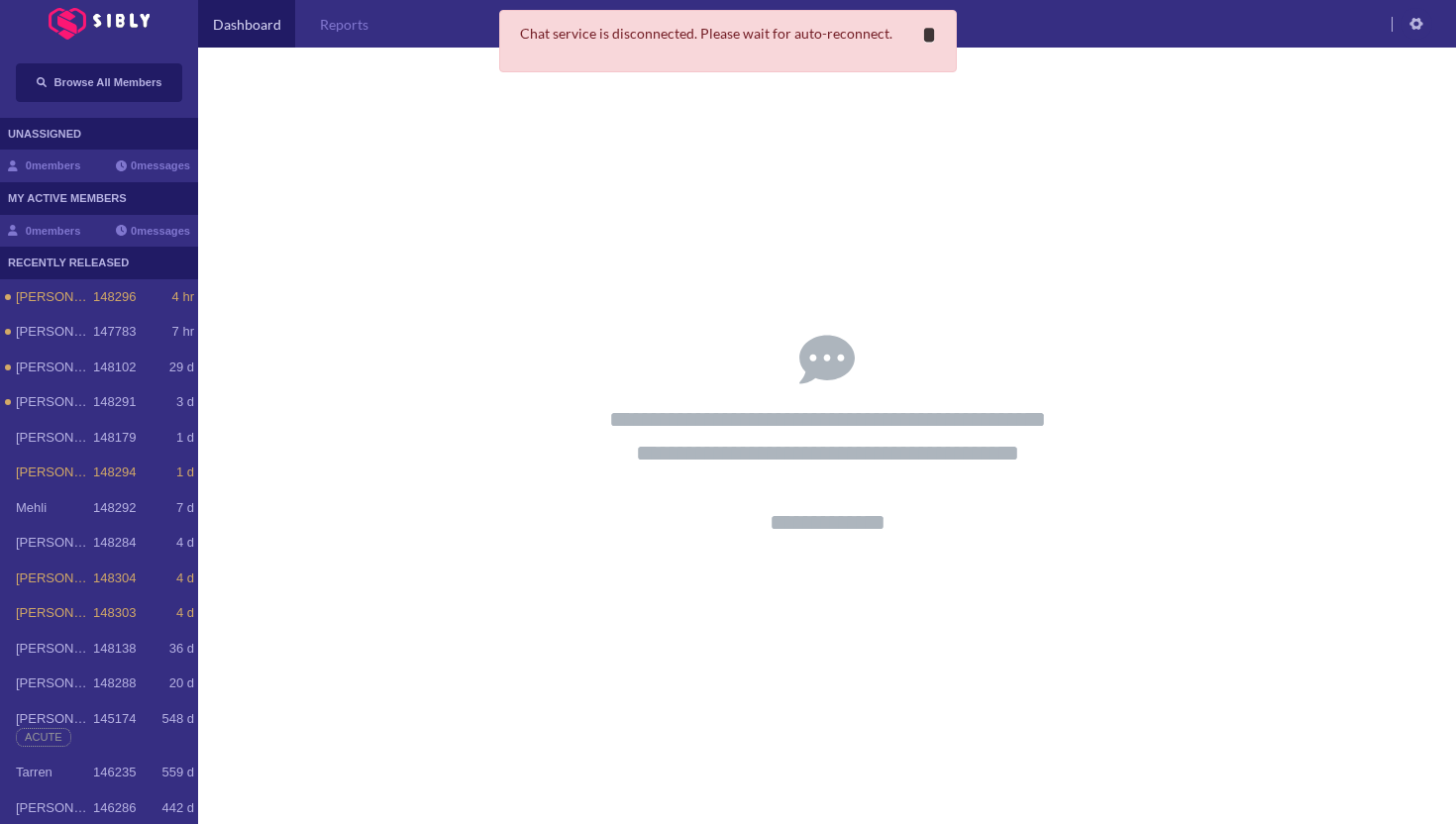 click on "*" at bounding box center (929, 35) 